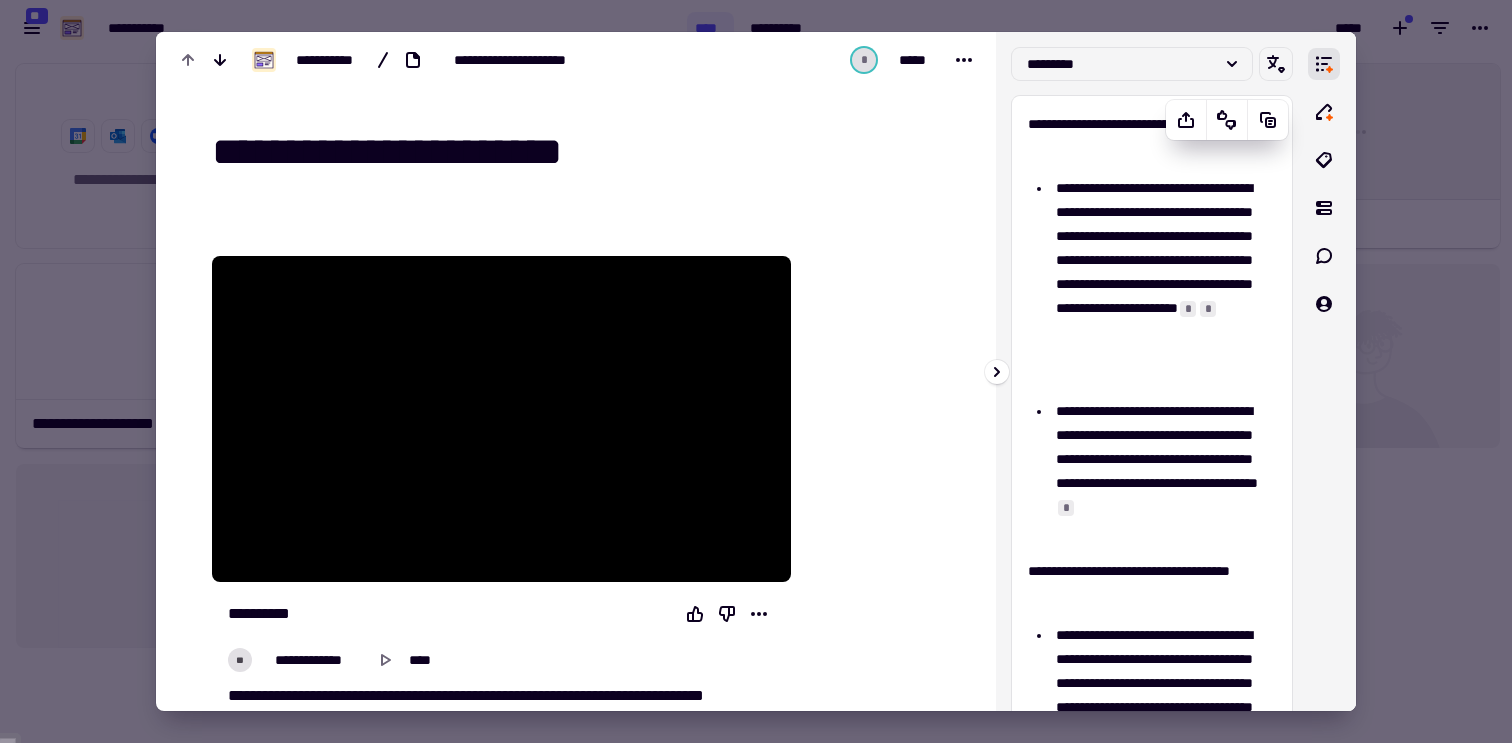 scroll, scrollTop: 0, scrollLeft: 0, axis: both 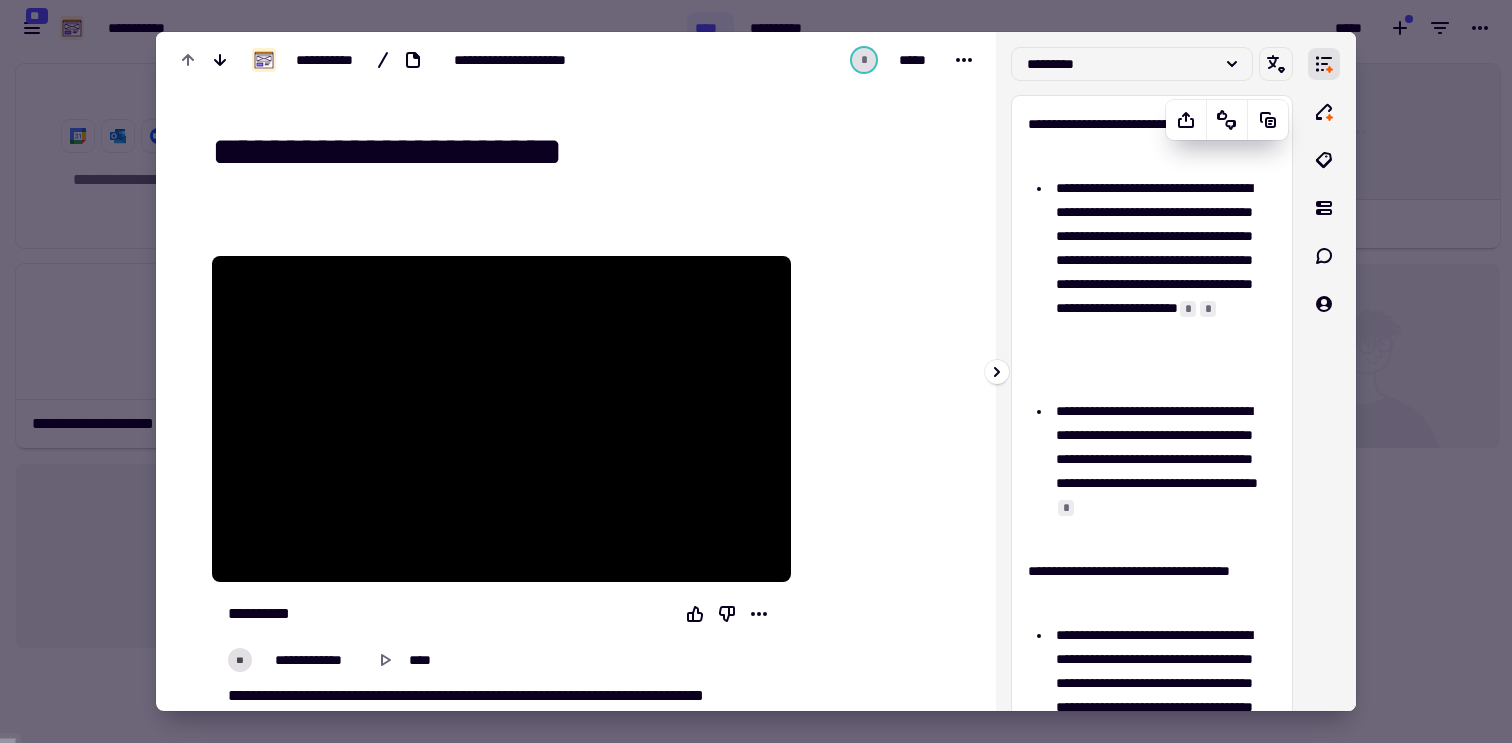 click on "**********" at bounding box center (1144, 136) 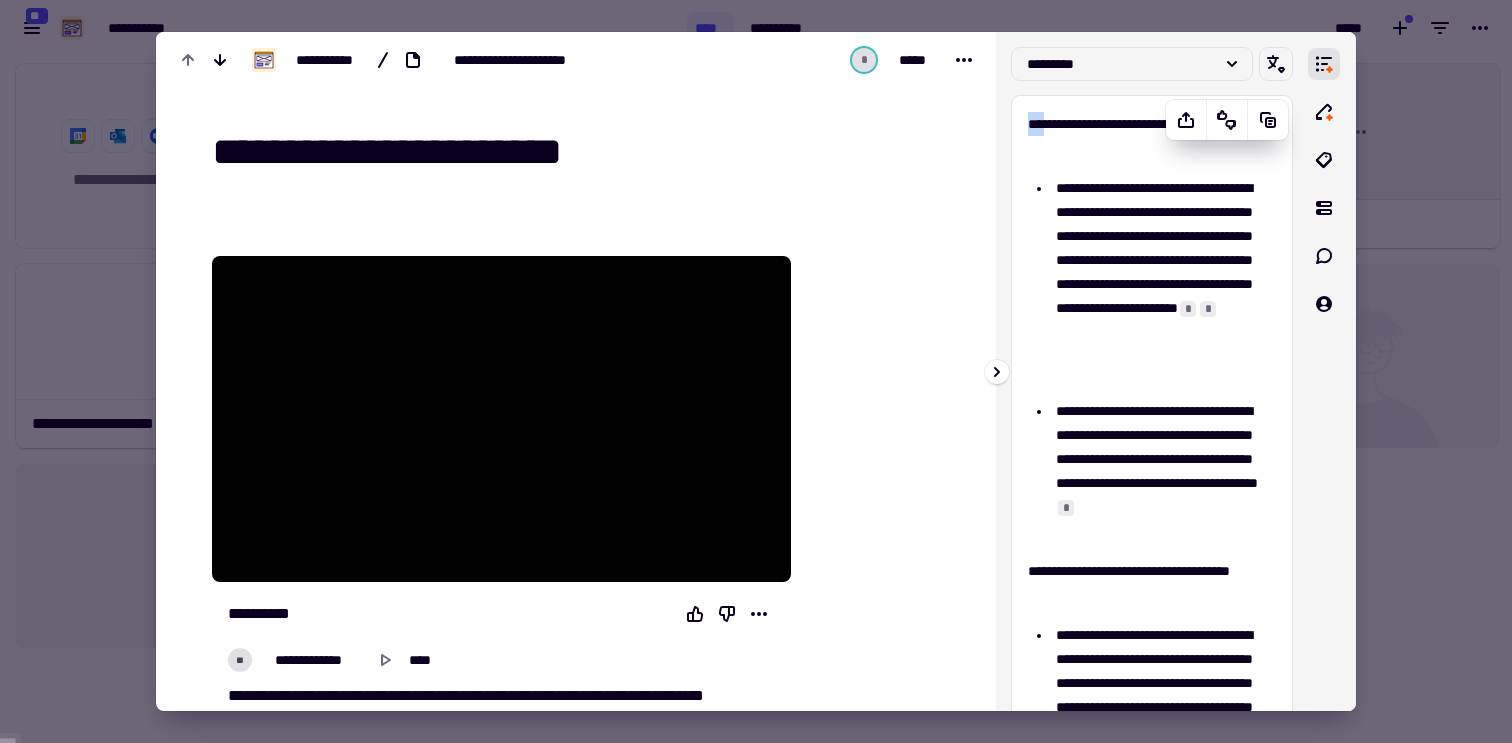 drag, startPoint x: 1029, startPoint y: 122, endPoint x: 1053, endPoint y: 134, distance: 26.832815 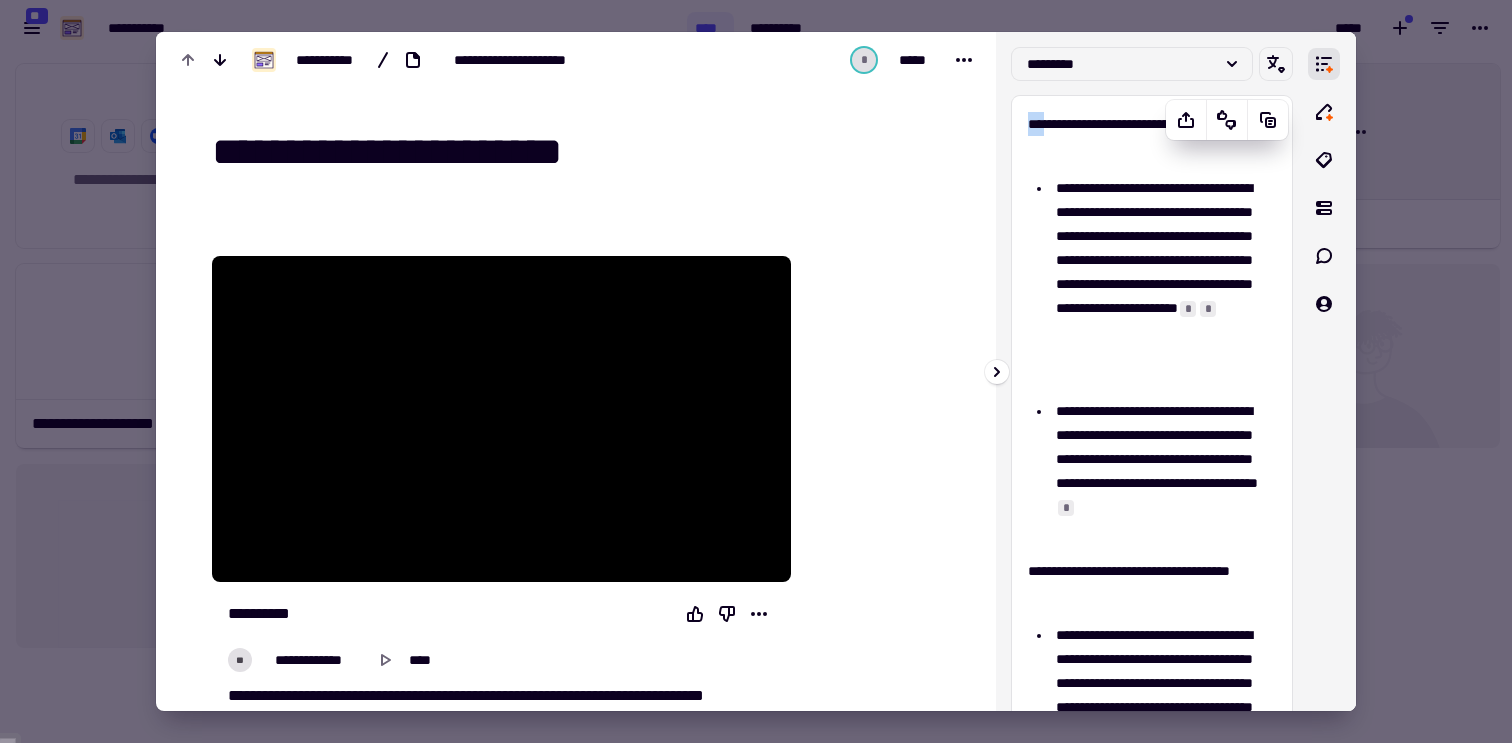 click on "**********" at bounding box center [1144, 136] 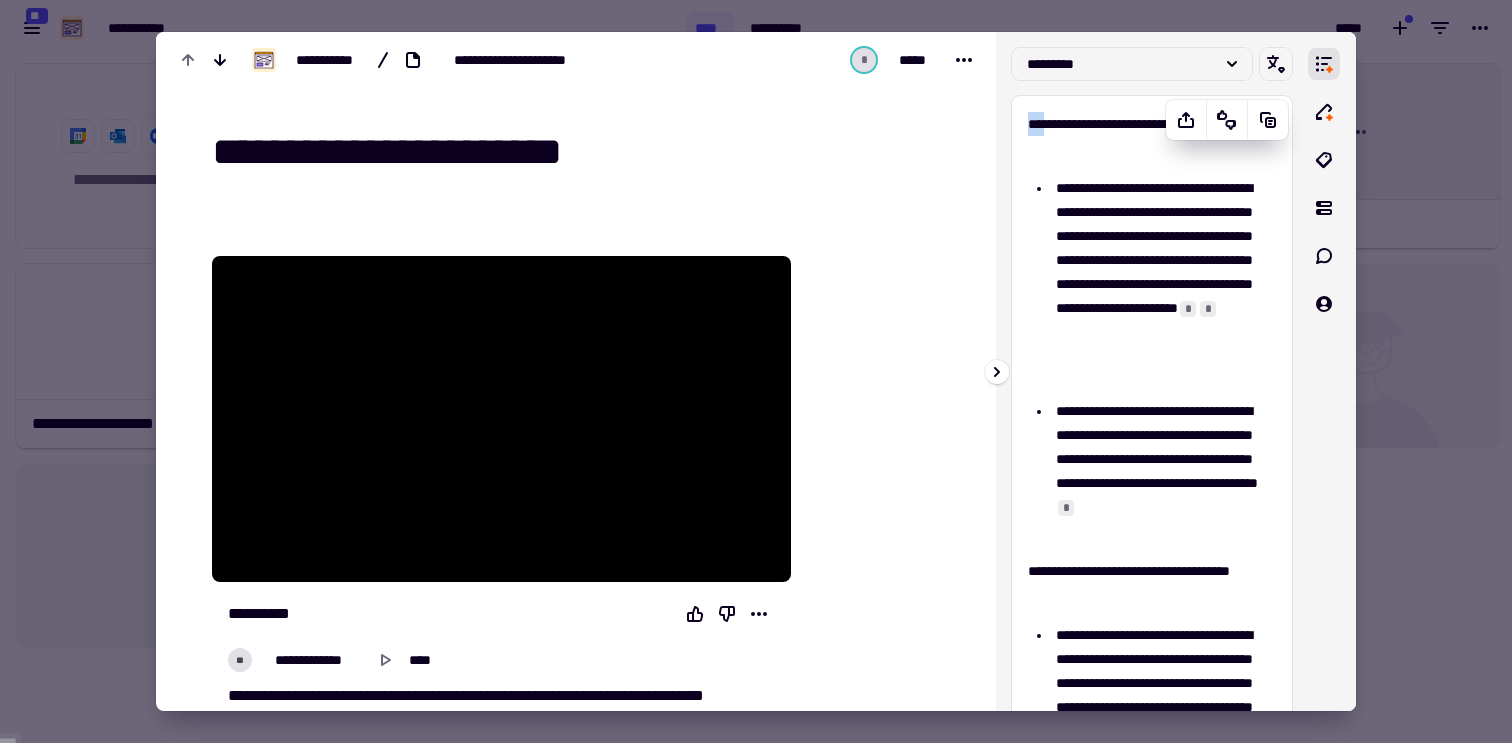 click on "**********" at bounding box center (1144, 136) 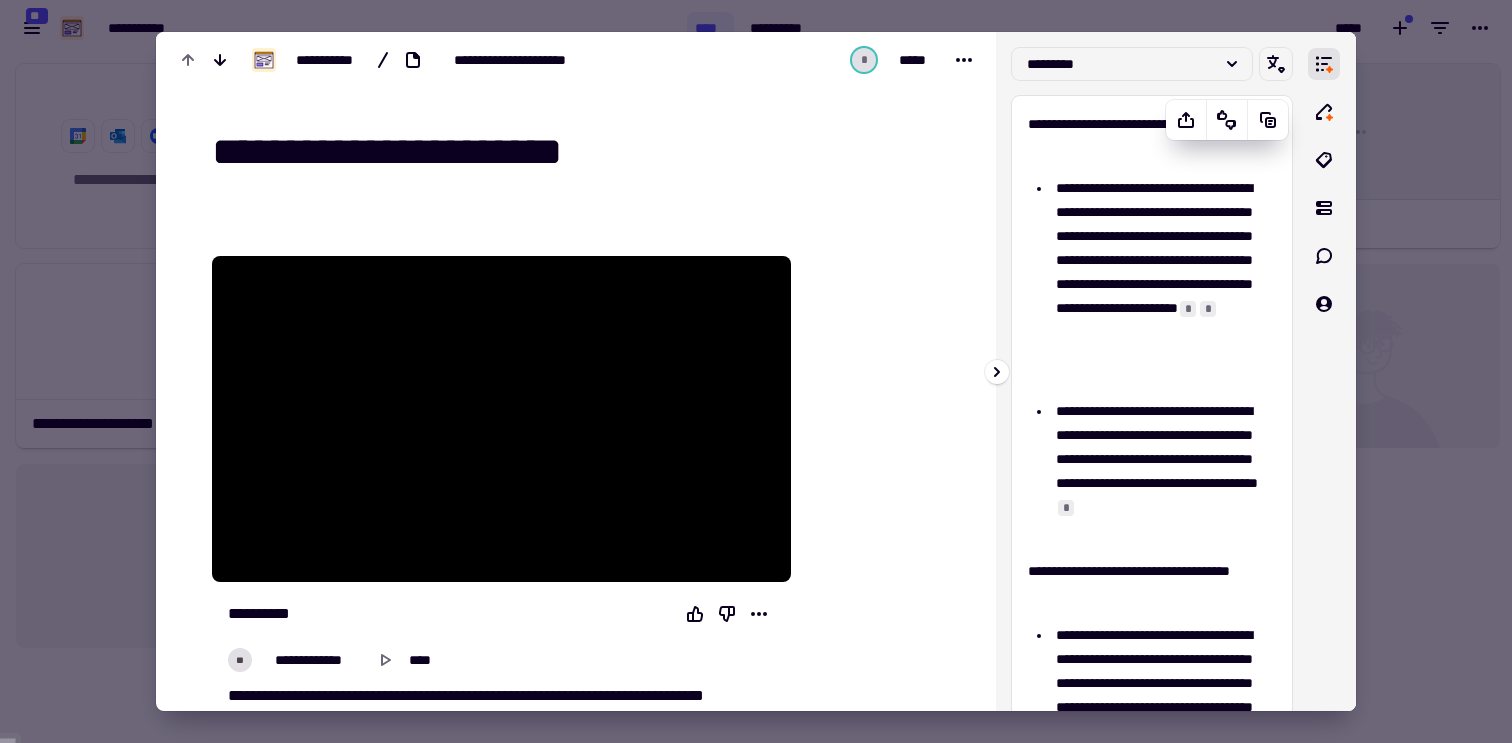 click on "**********" at bounding box center [1152, 690] 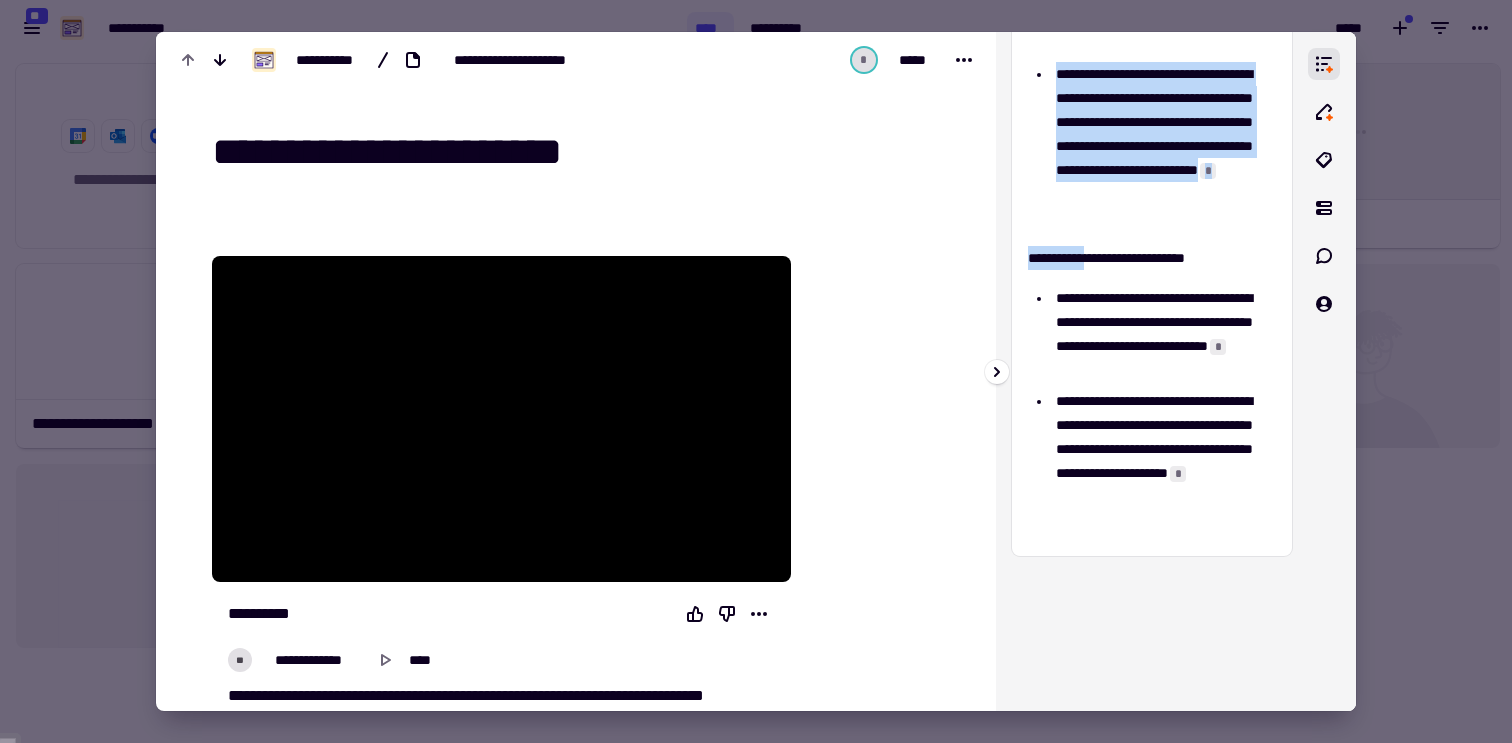 scroll, scrollTop: 788, scrollLeft: 0, axis: vertical 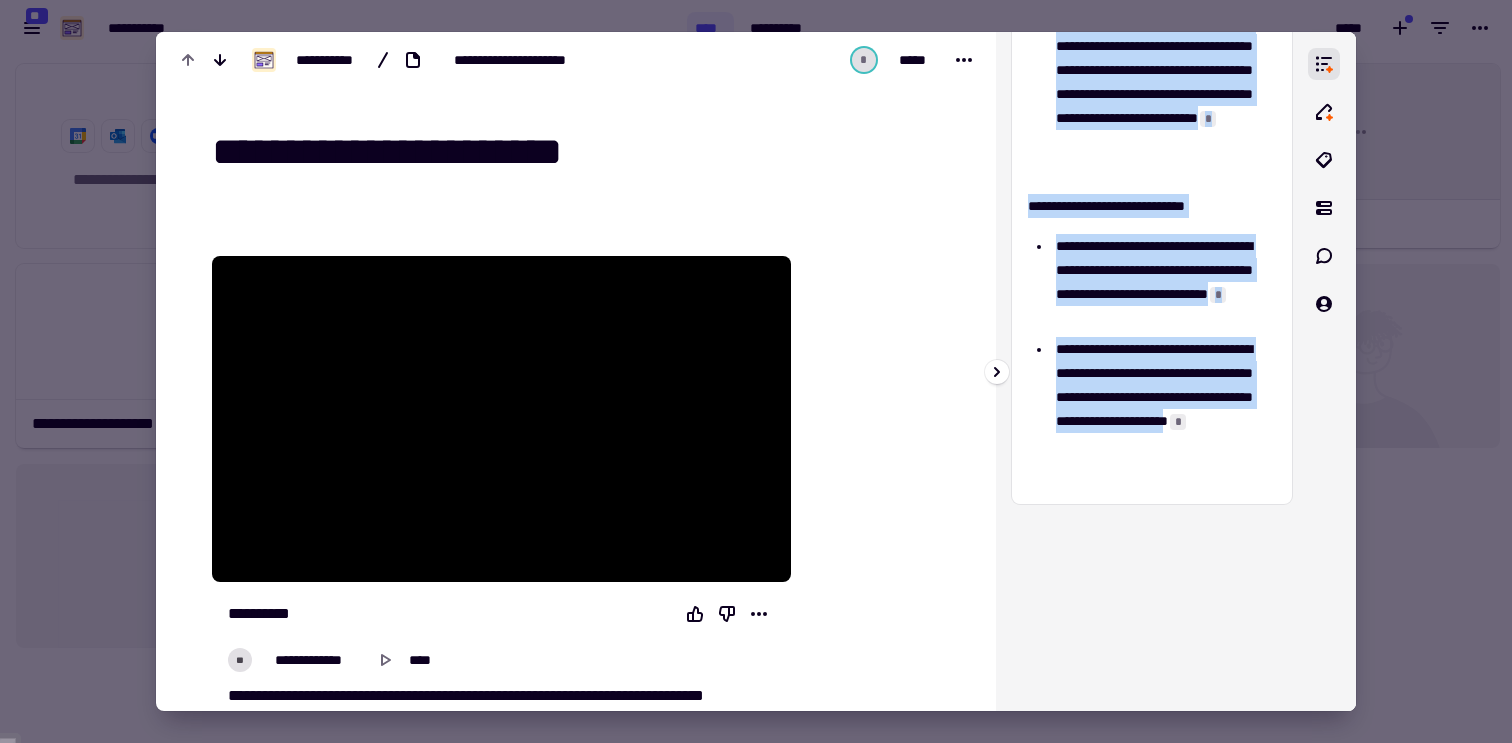 drag, startPoint x: 1031, startPoint y: 123, endPoint x: 1257, endPoint y: 452, distance: 399.14532 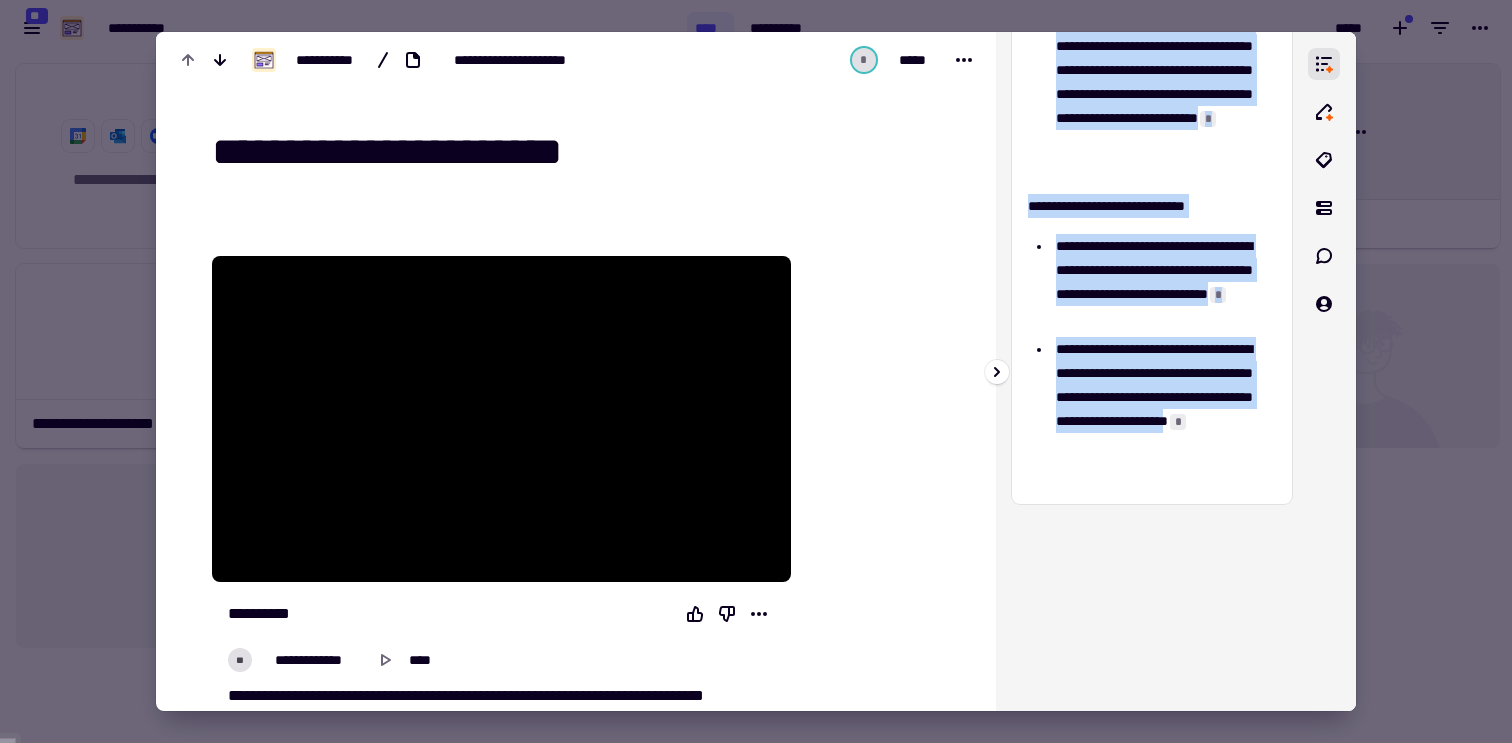 click on "**********" at bounding box center [1152, -98] 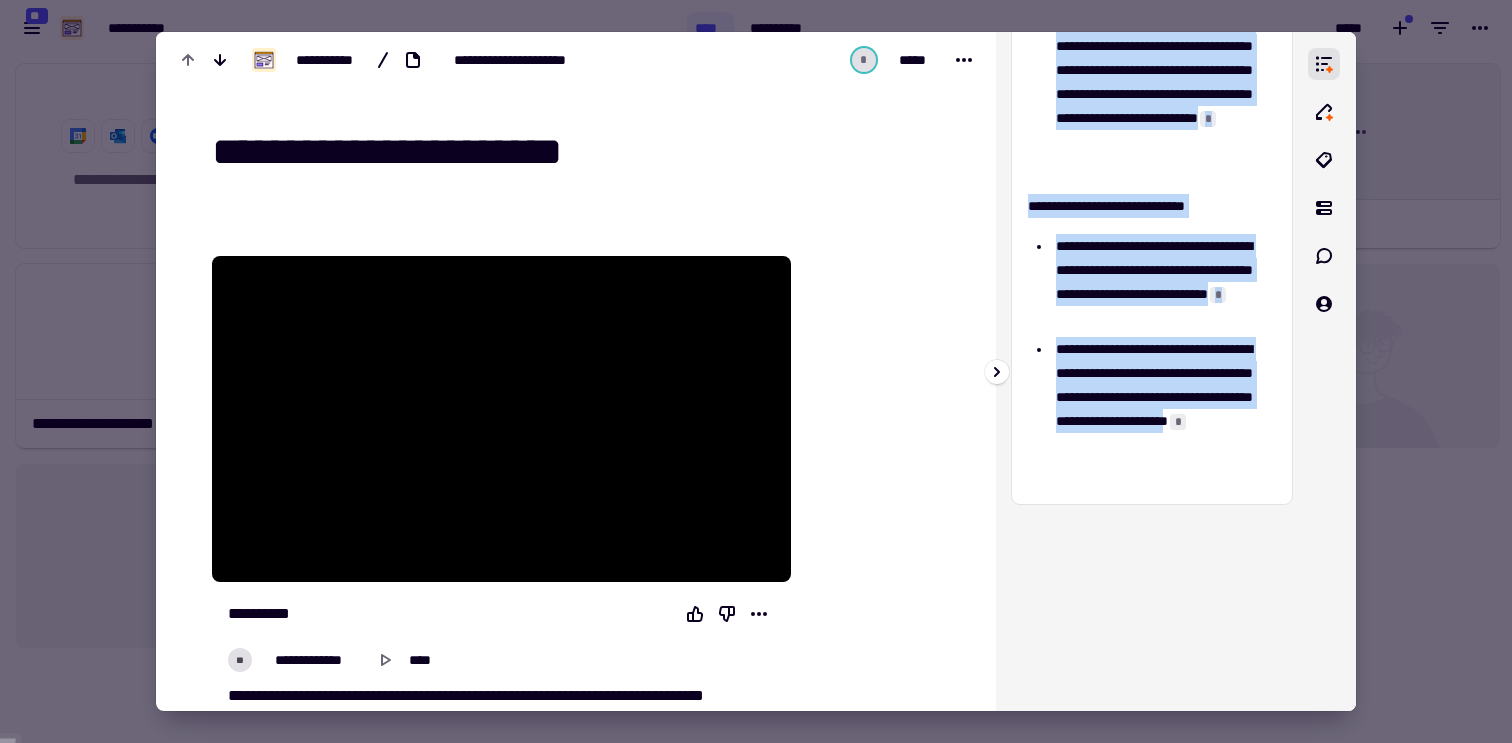 copy on "**********" 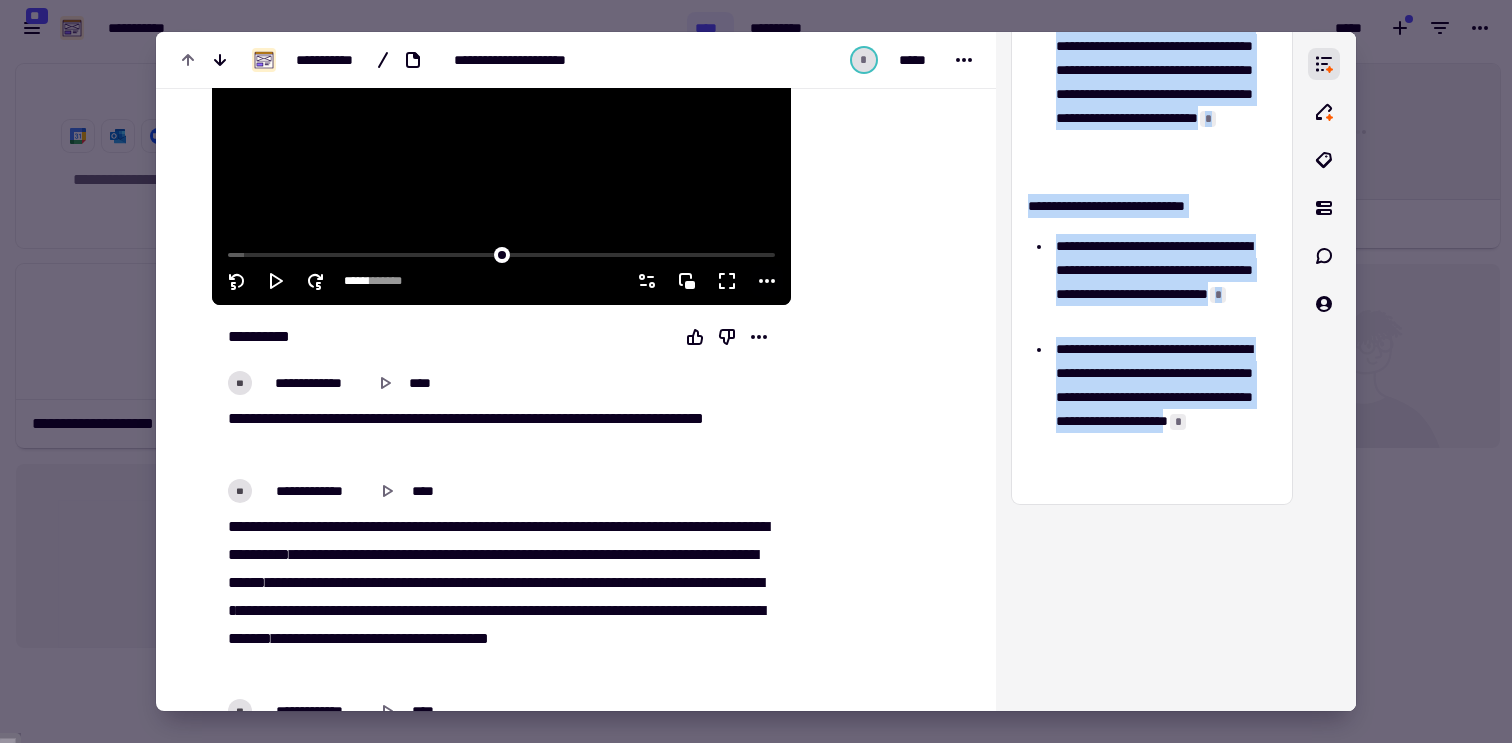 scroll, scrollTop: 324, scrollLeft: 0, axis: vertical 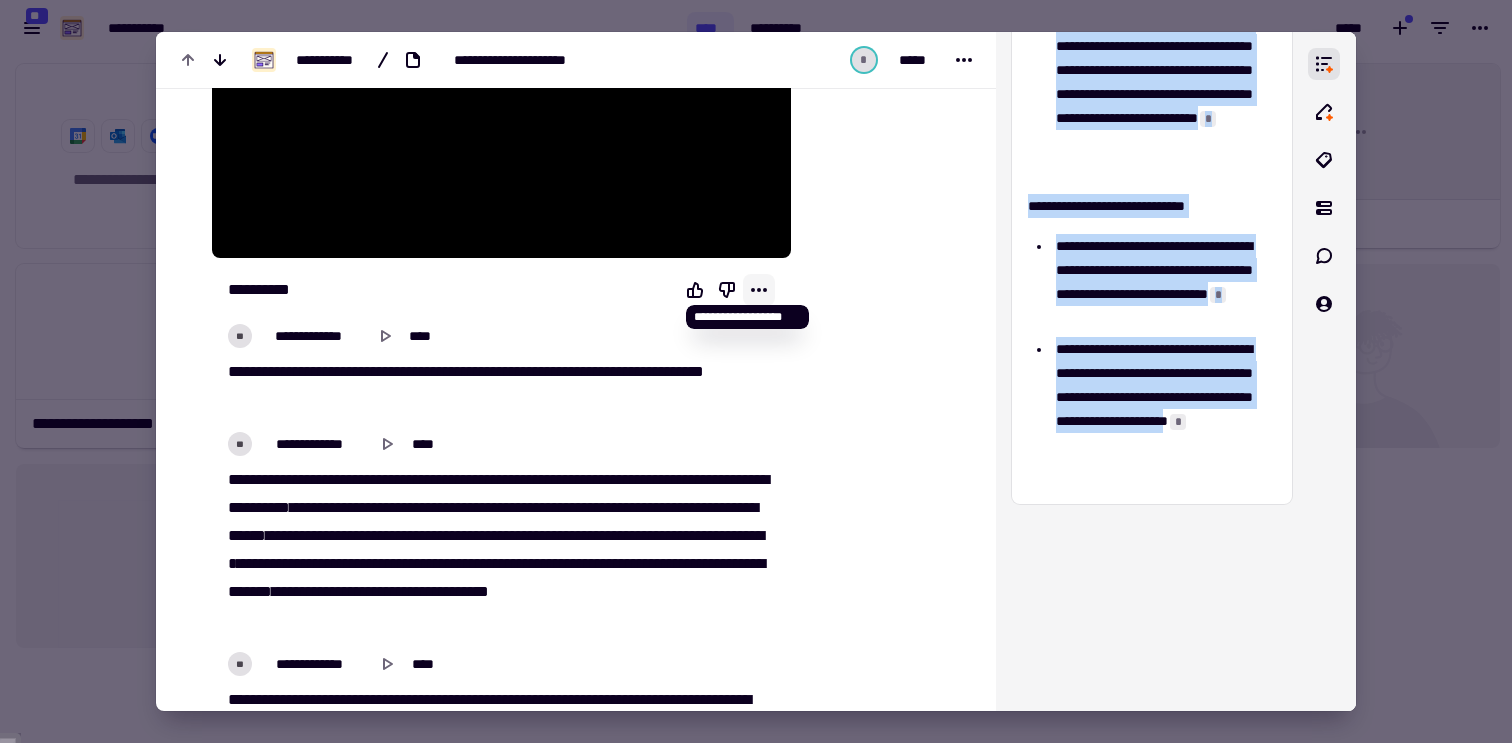 click 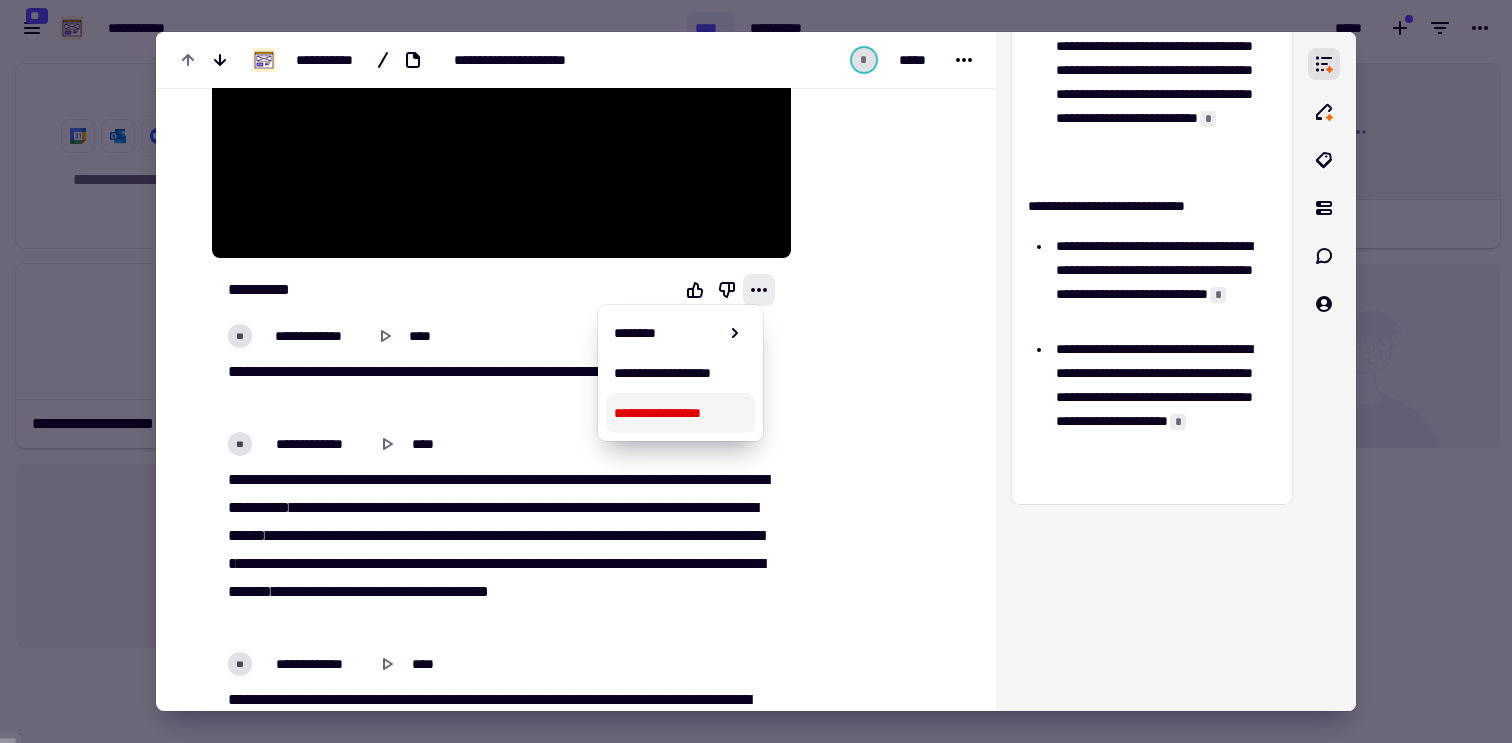 click on "**********" at bounding box center [576, 13504] 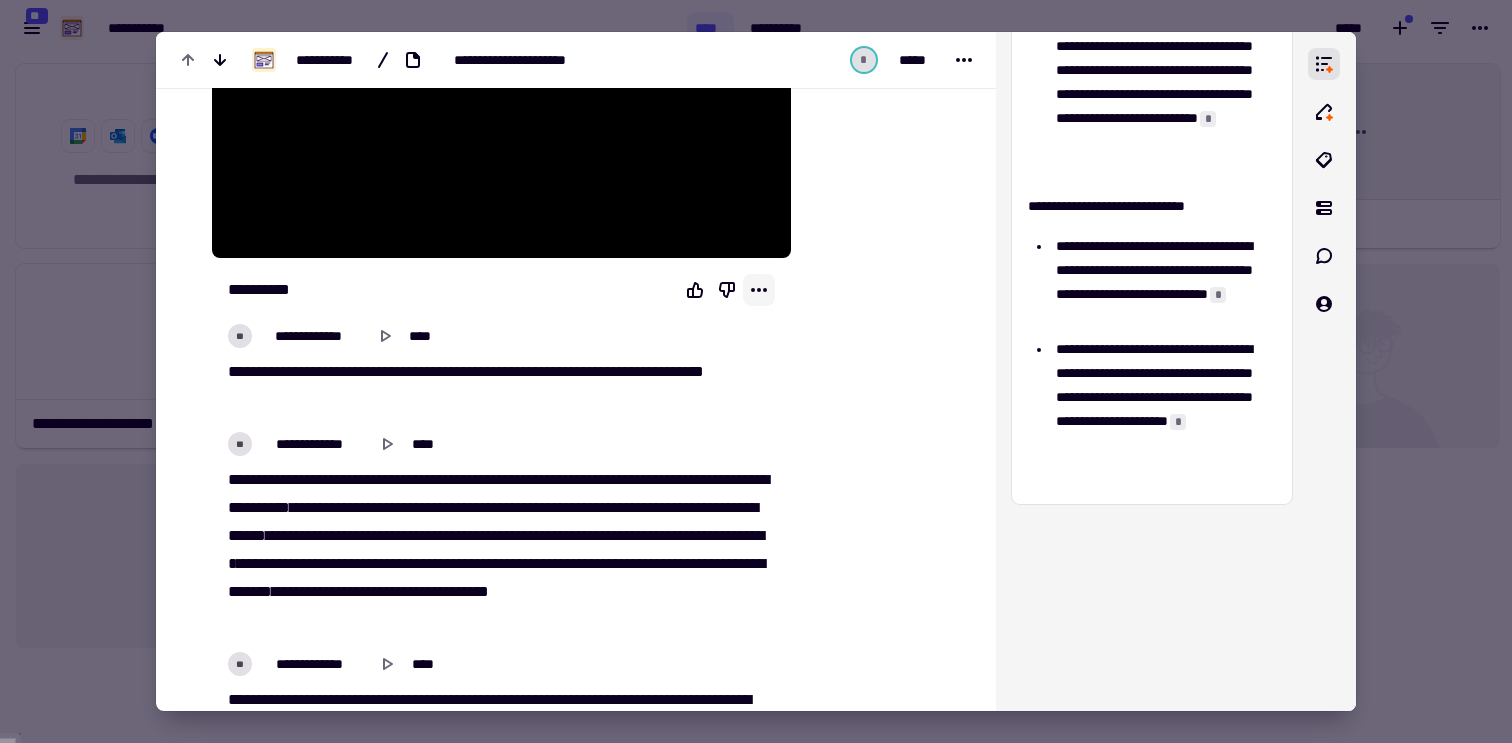 click 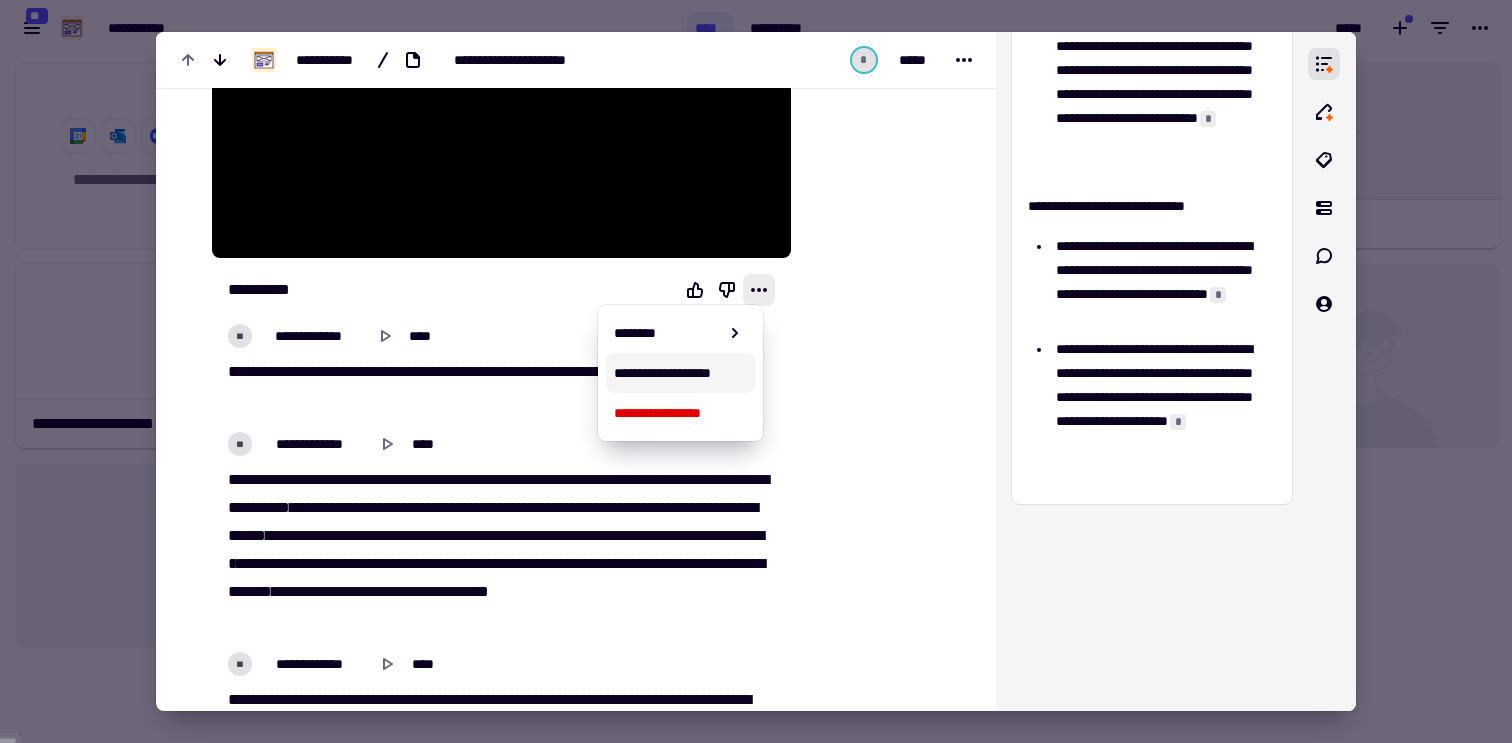 click on "**********" at bounding box center [681, 373] 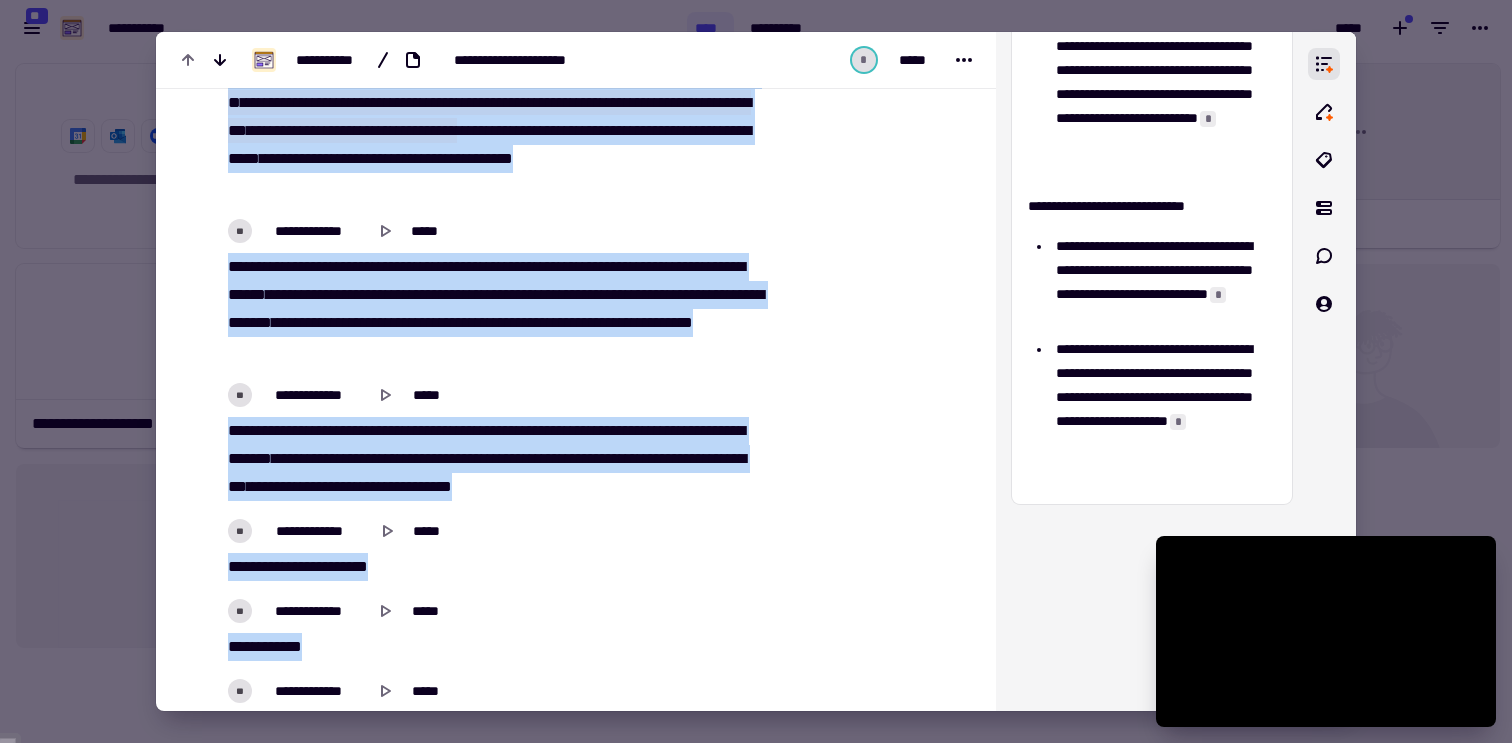 scroll, scrollTop: 26849, scrollLeft: 0, axis: vertical 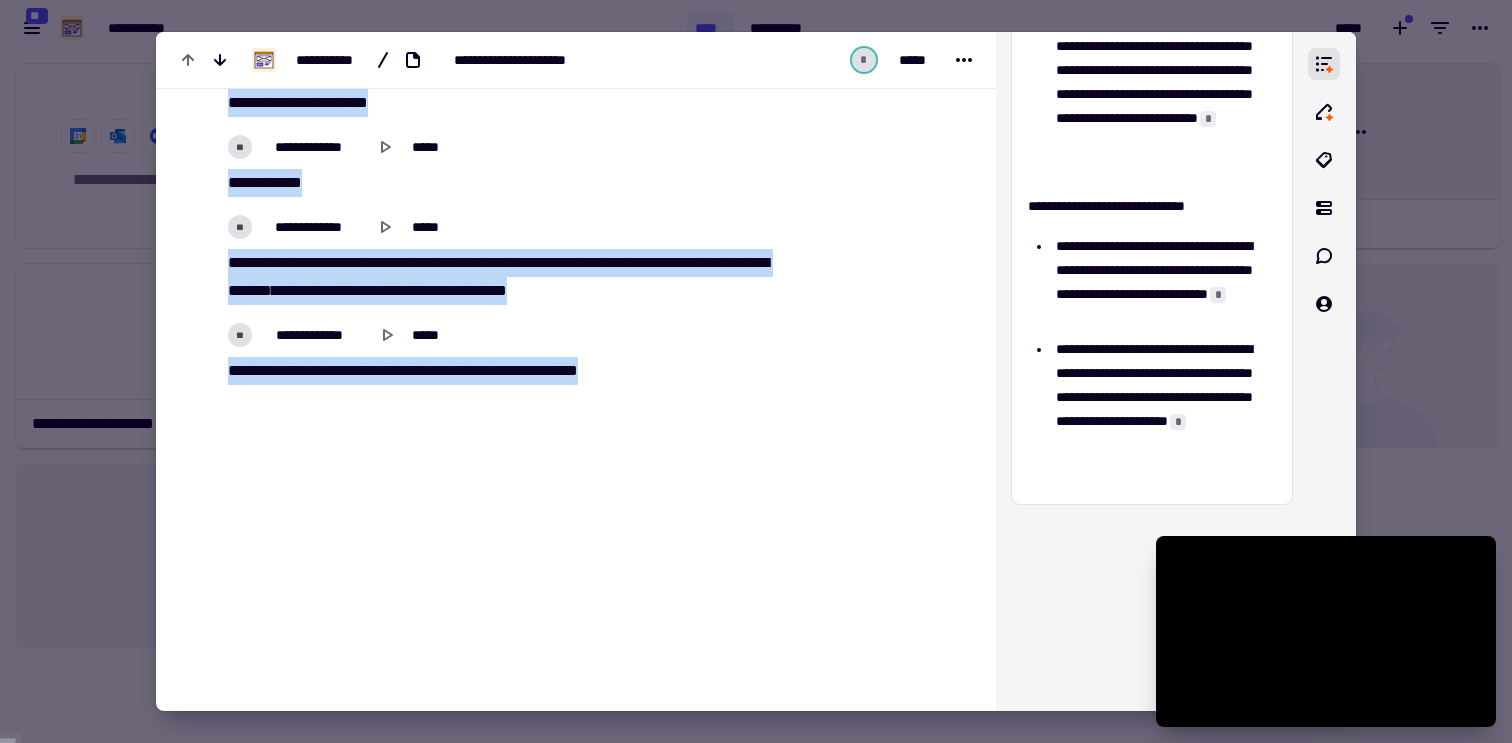 drag, startPoint x: 208, startPoint y: 325, endPoint x: 669, endPoint y: 369, distance: 463.09503 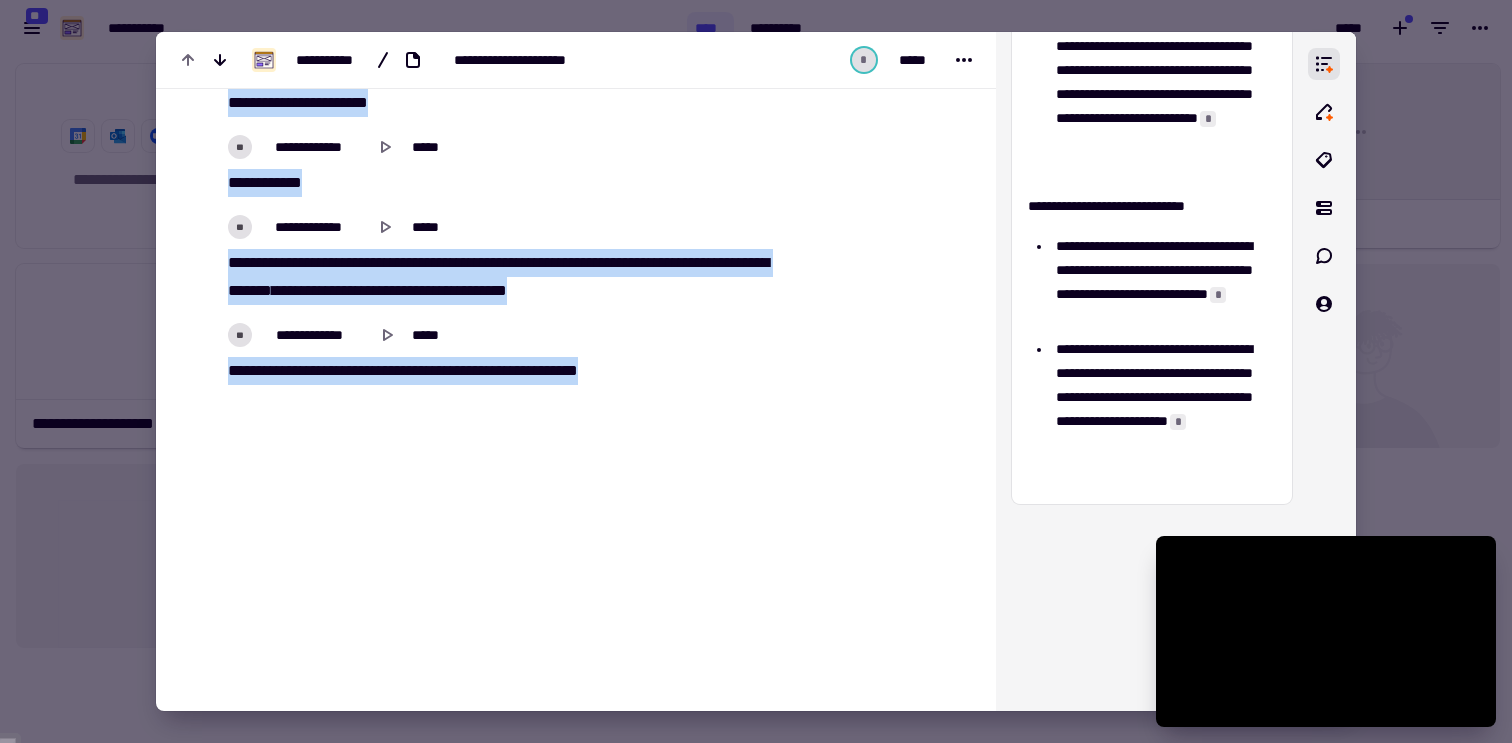 click on "**********" at bounding box center (489, -12997) 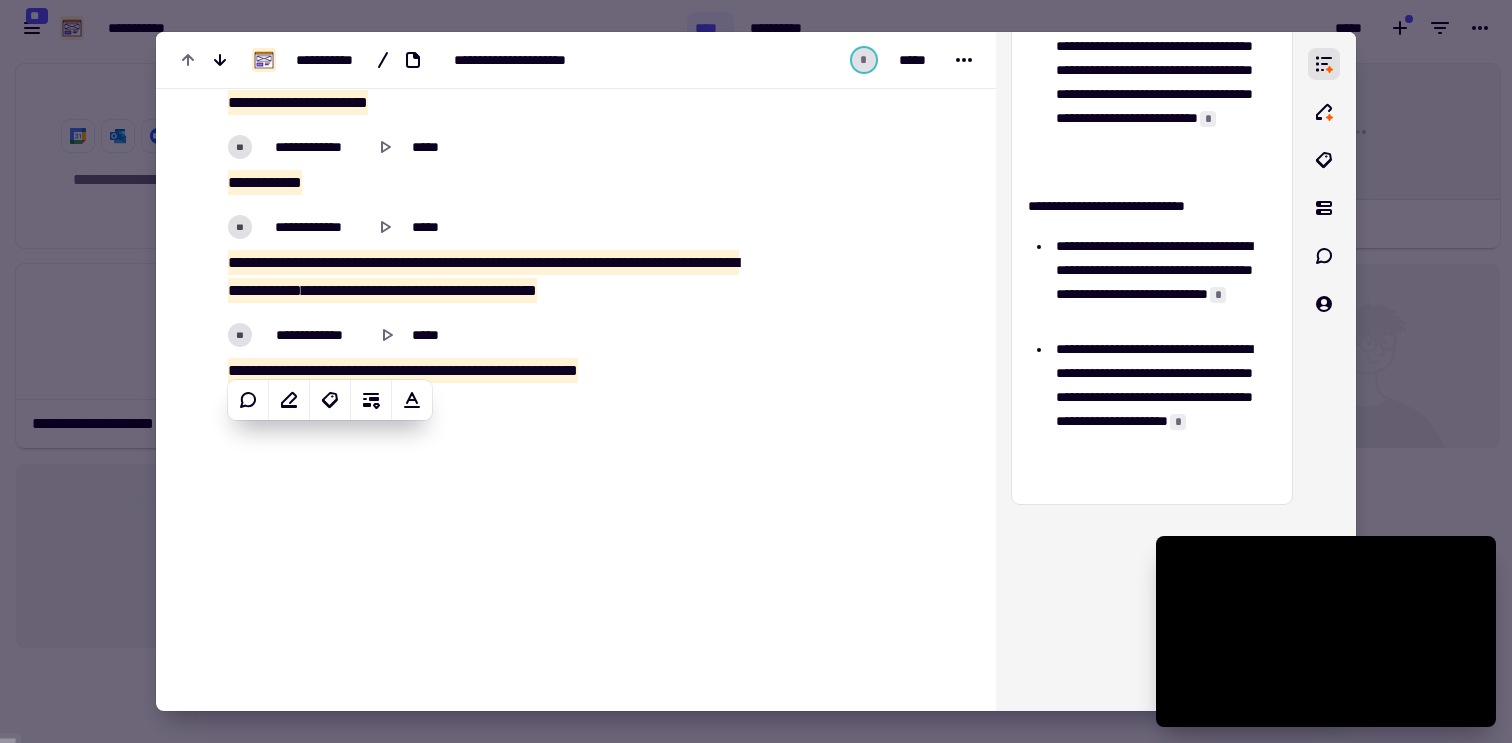 click at bounding box center (756, 371) 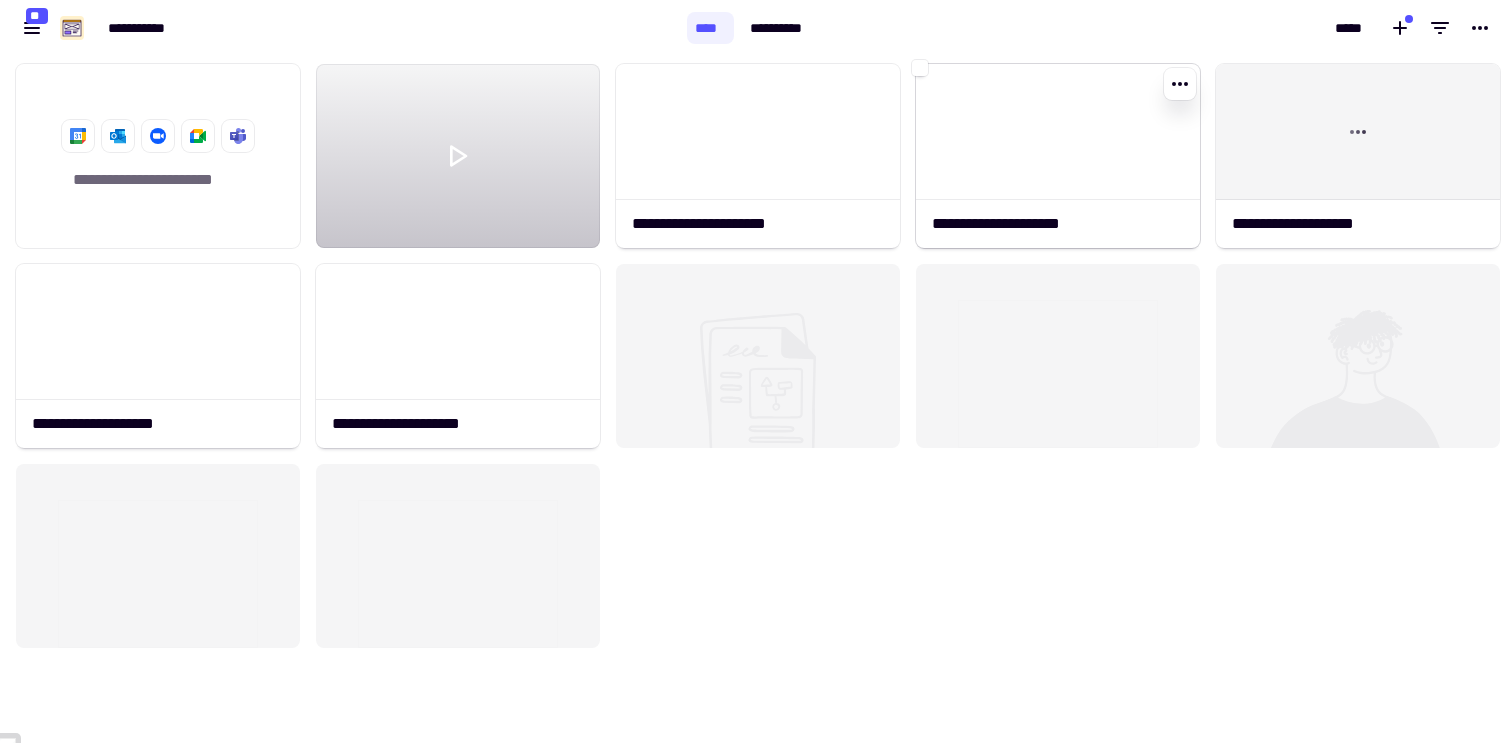click 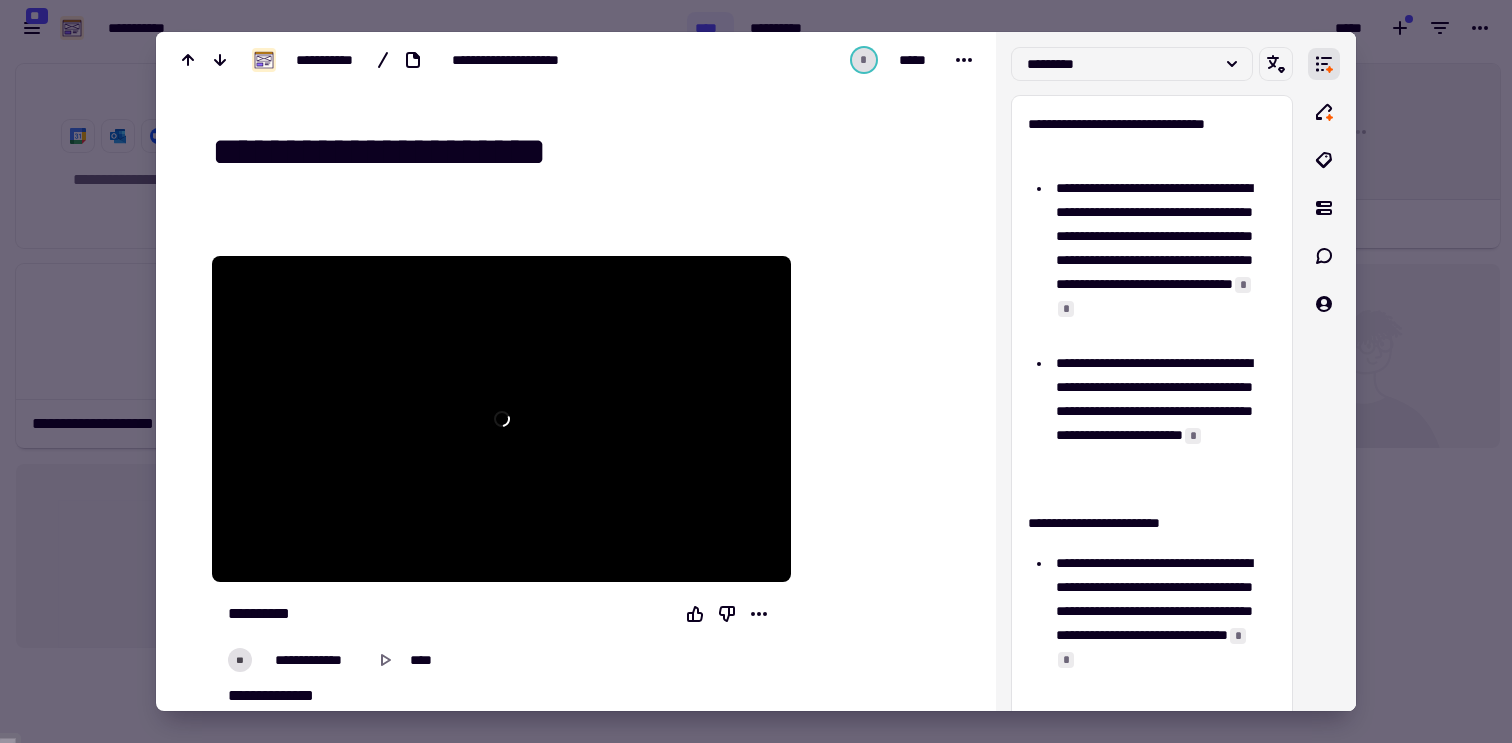 drag, startPoint x: 636, startPoint y: 167, endPoint x: 508, endPoint y: 169, distance: 128.01562 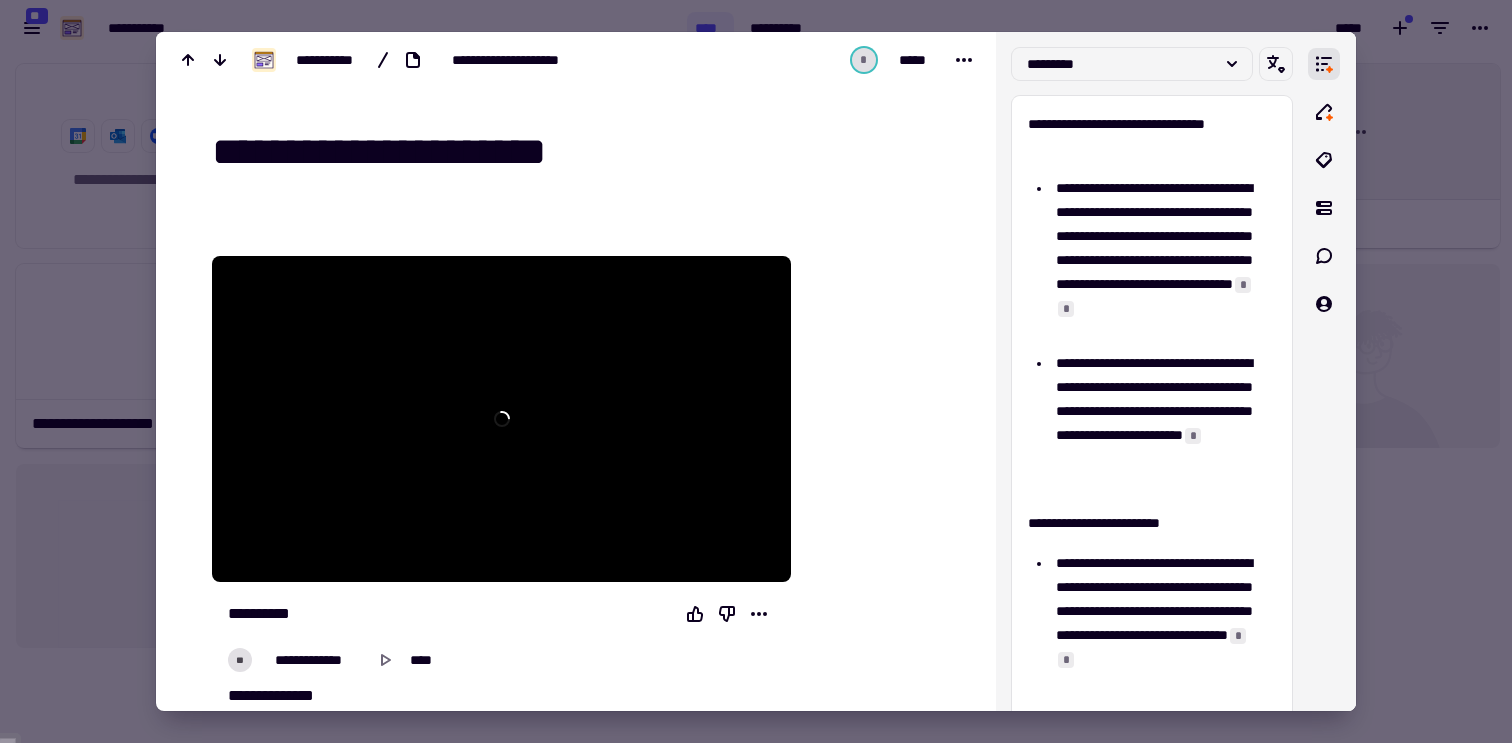 click on "**********" at bounding box center [580, 152] 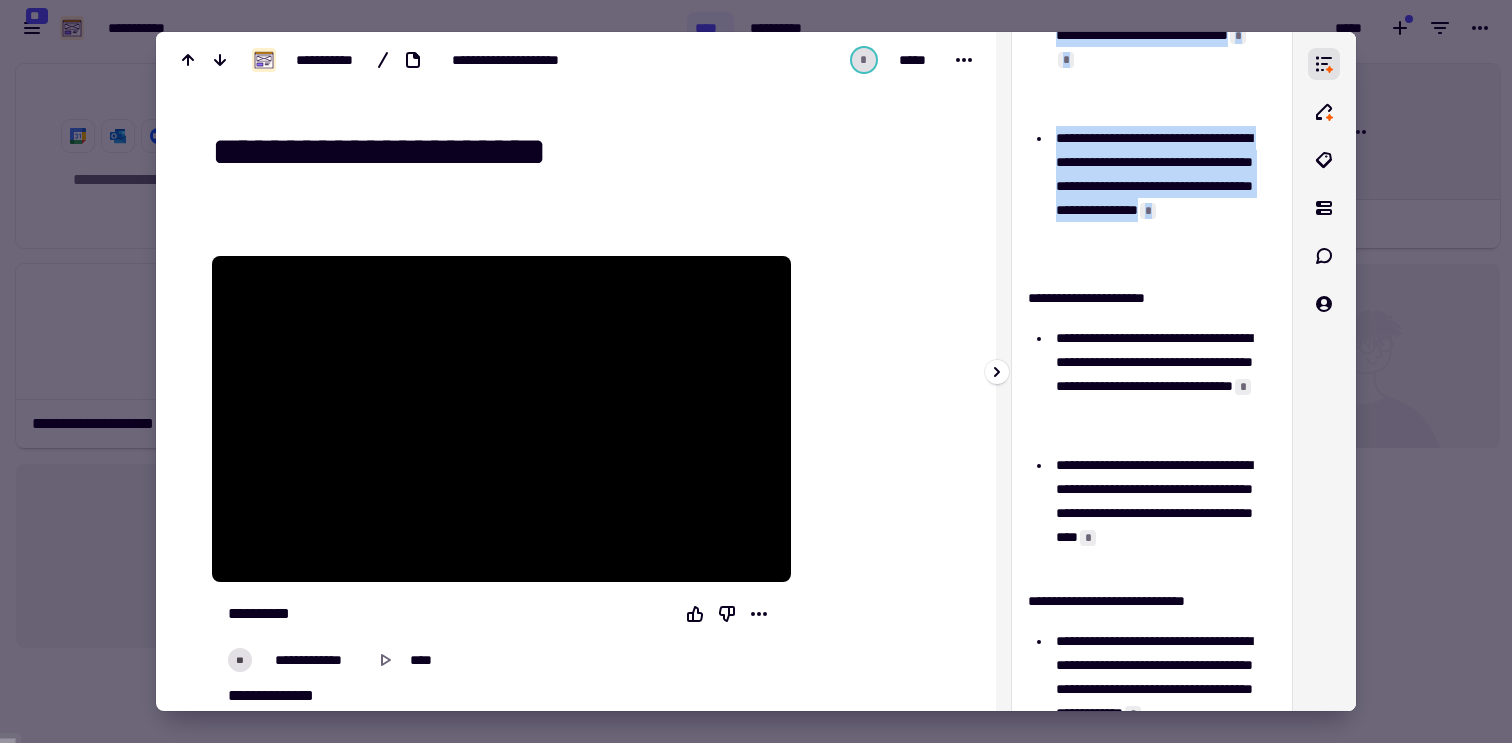 scroll, scrollTop: 971, scrollLeft: 0, axis: vertical 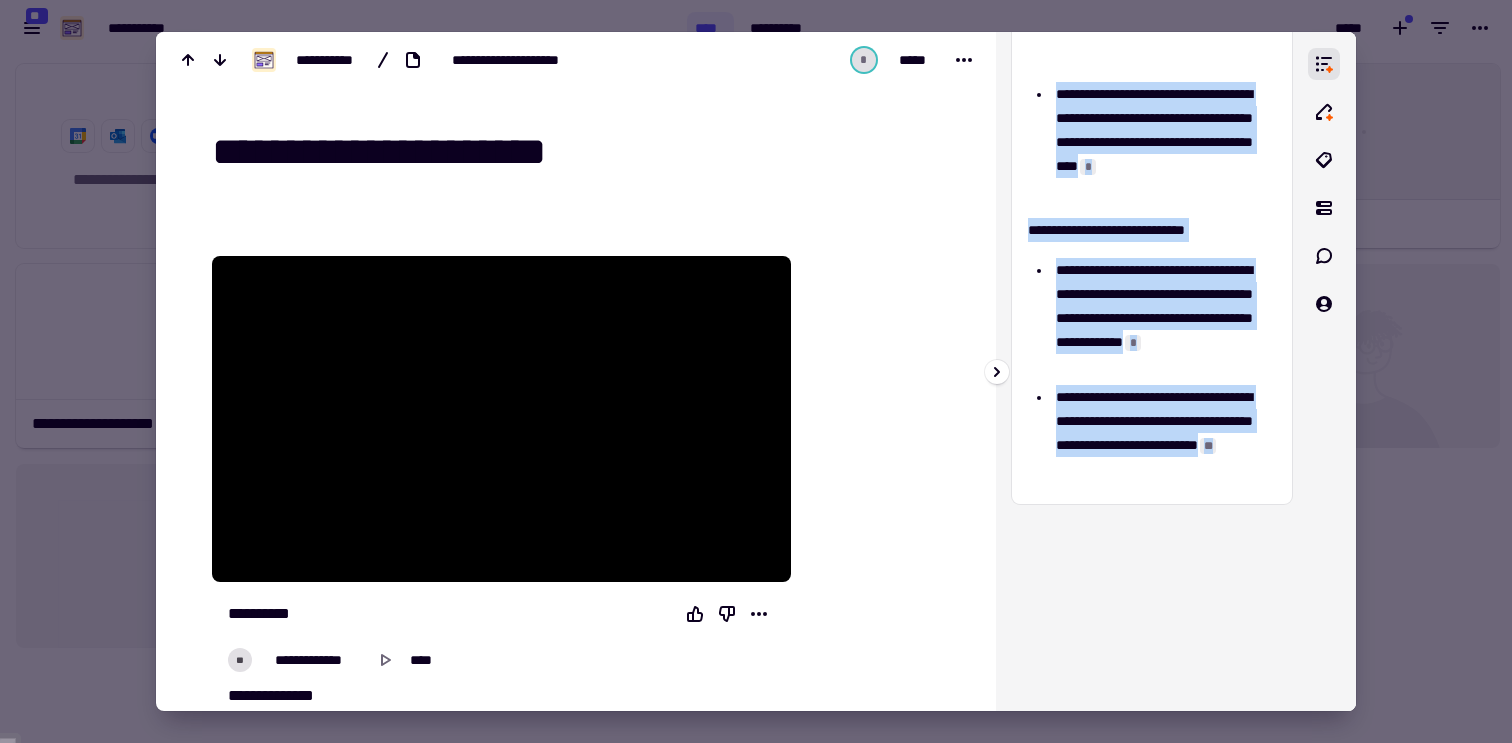 drag, startPoint x: 1025, startPoint y: 123, endPoint x: 1224, endPoint y: 481, distance: 409.59125 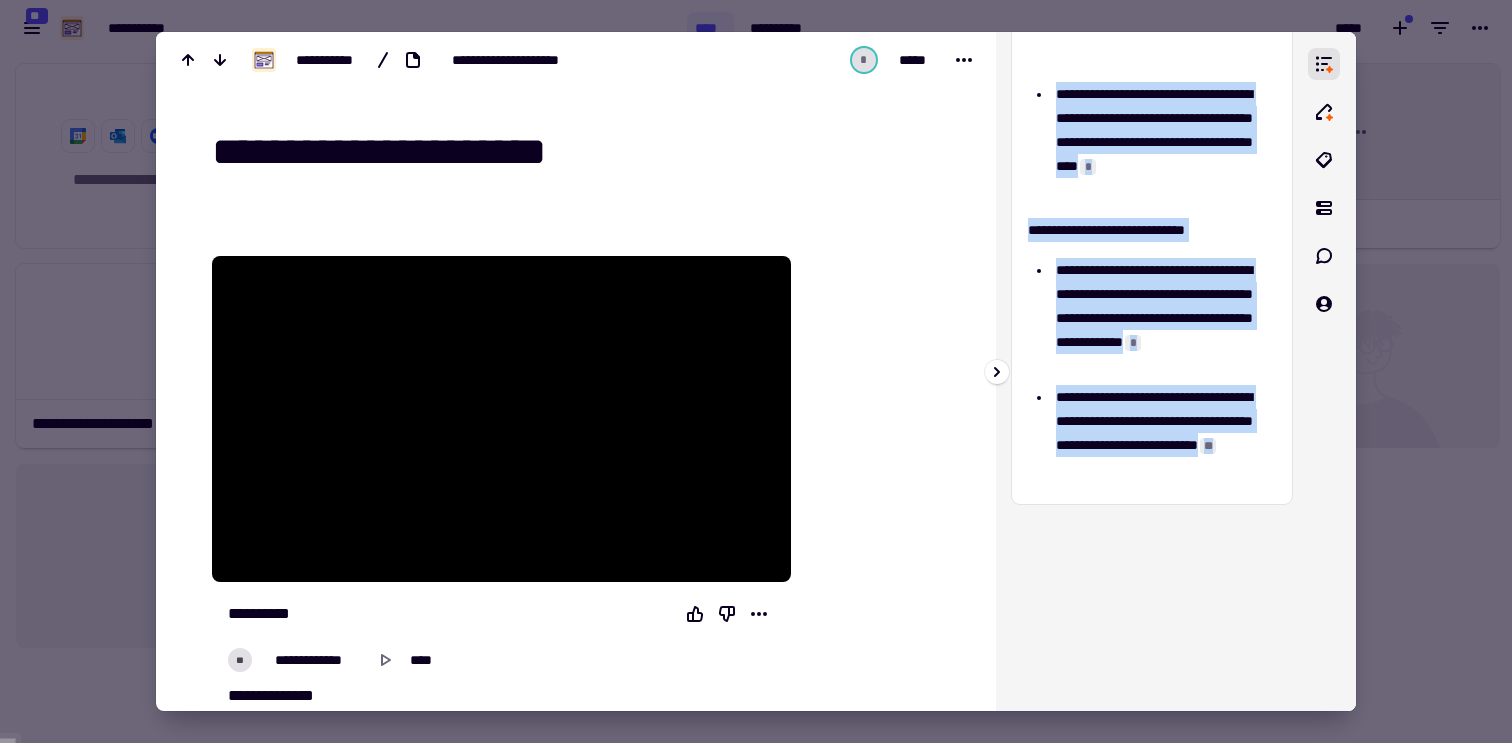 click on "**********" at bounding box center [1152, -186] 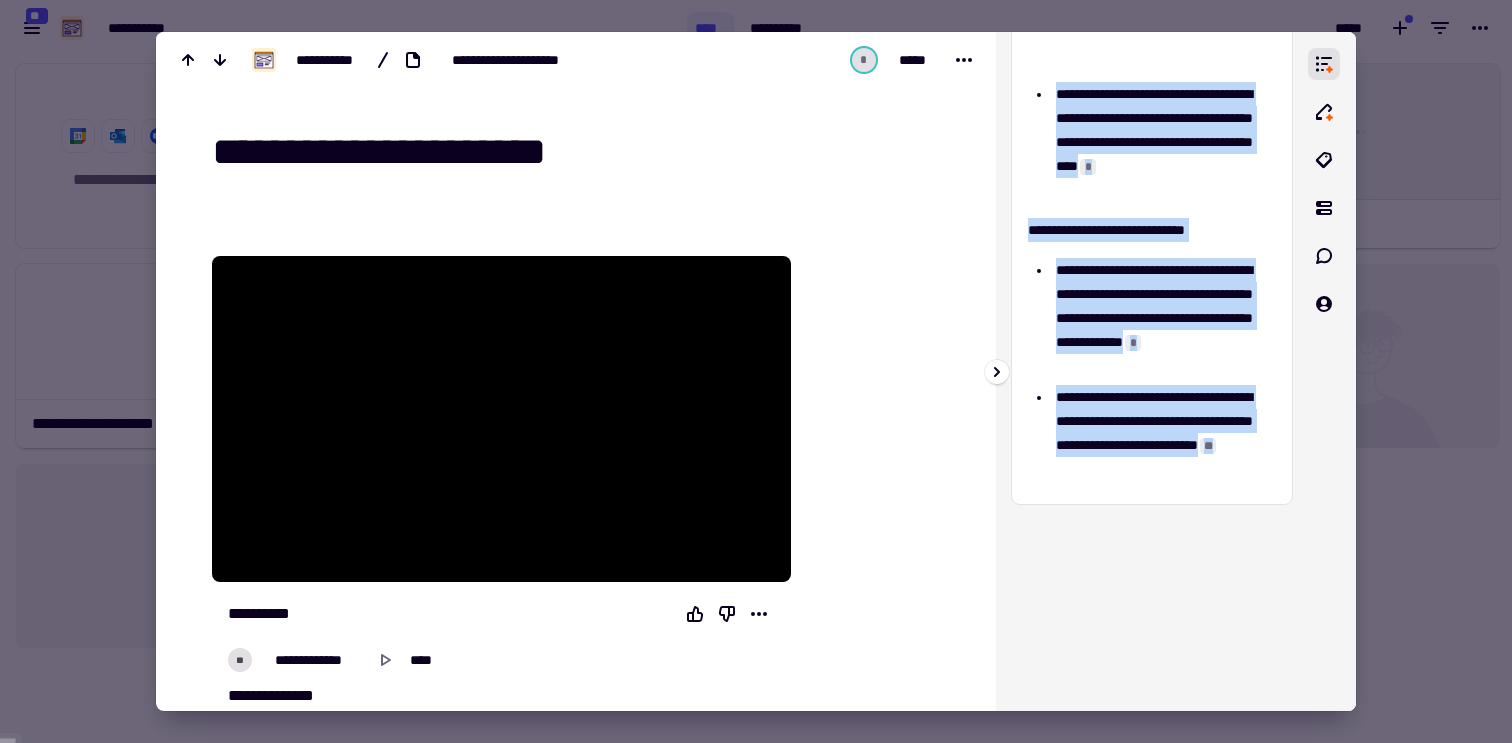 copy on "**********" 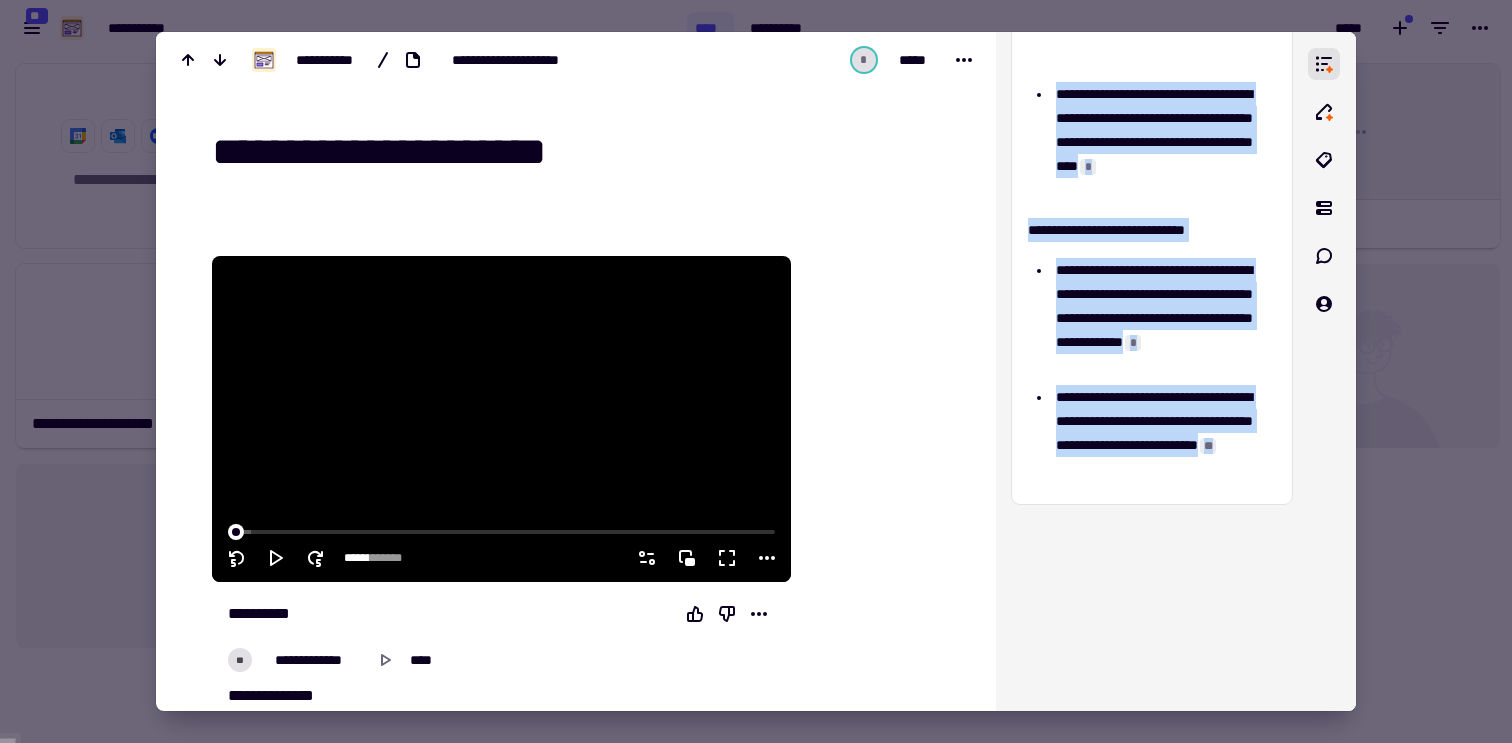 scroll, scrollTop: 369, scrollLeft: 0, axis: vertical 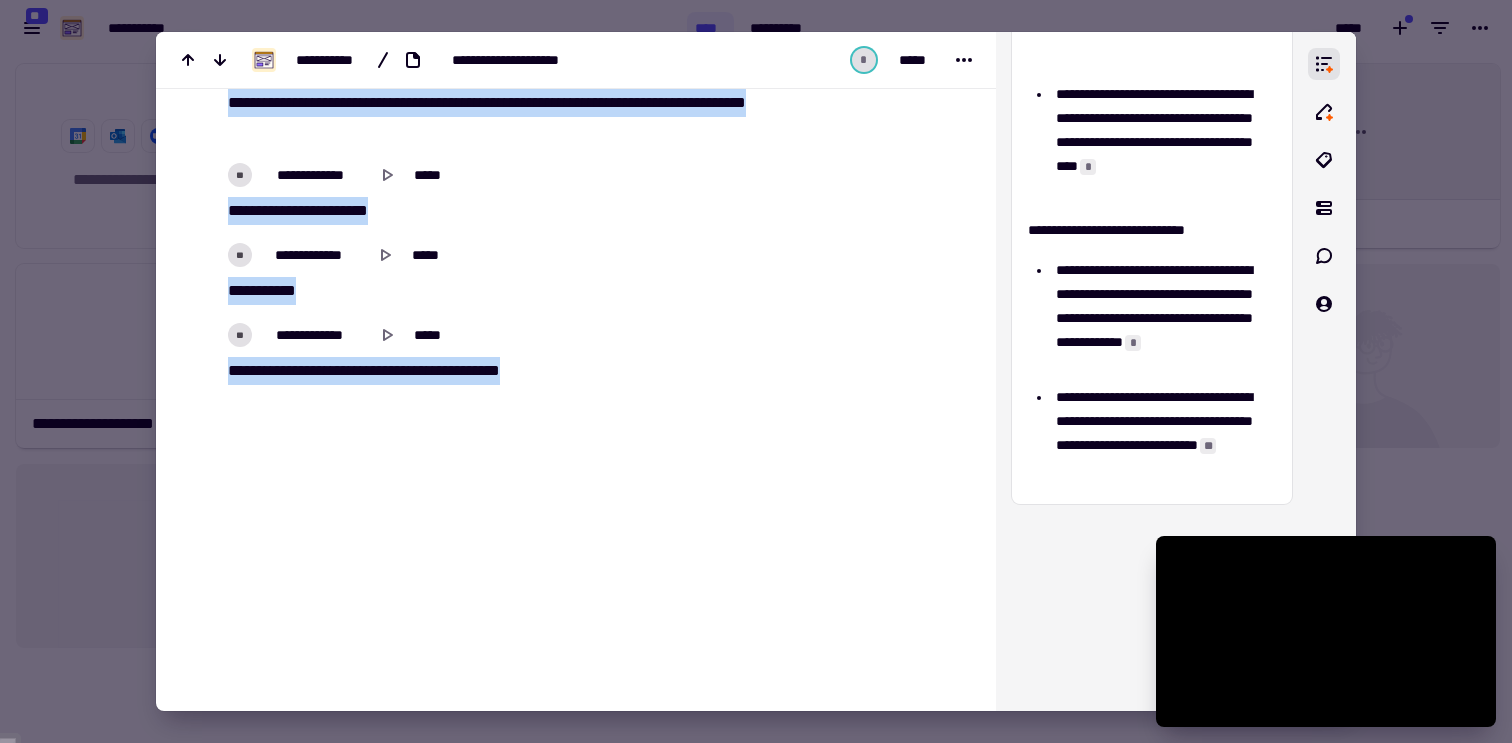 drag, startPoint x: 333, startPoint y: 317, endPoint x: 609, endPoint y: 382, distance: 283.5507 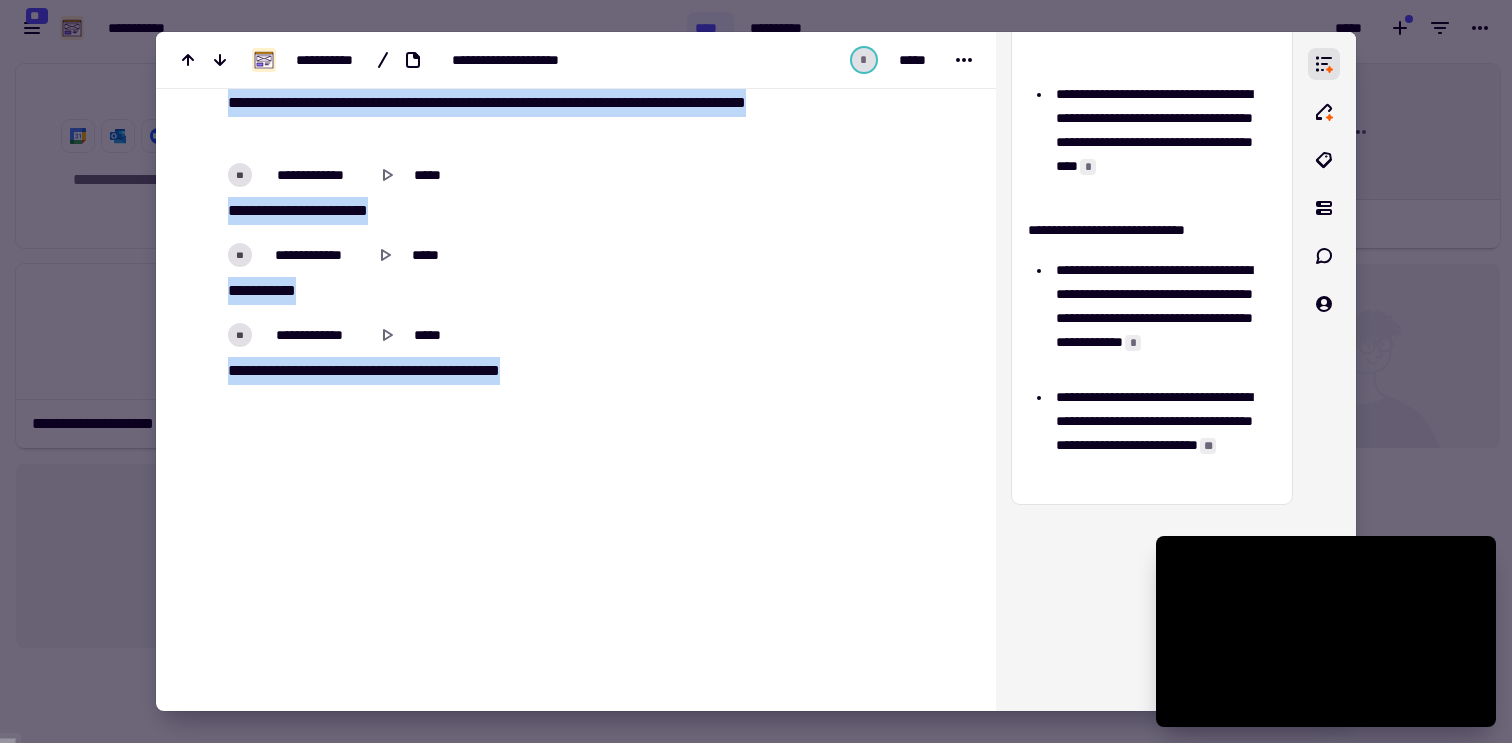 click on "**********" at bounding box center [501, -11469] 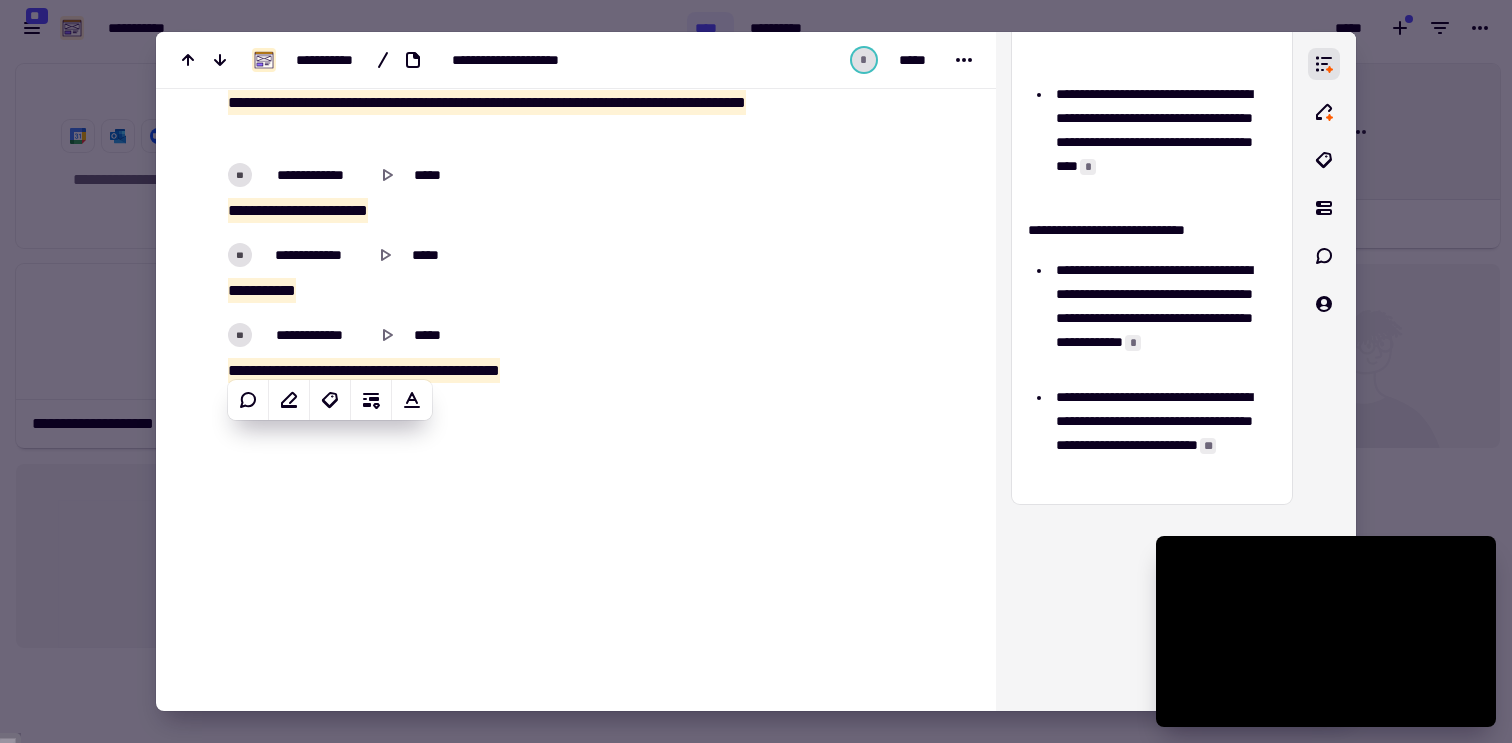 click at bounding box center (756, 371) 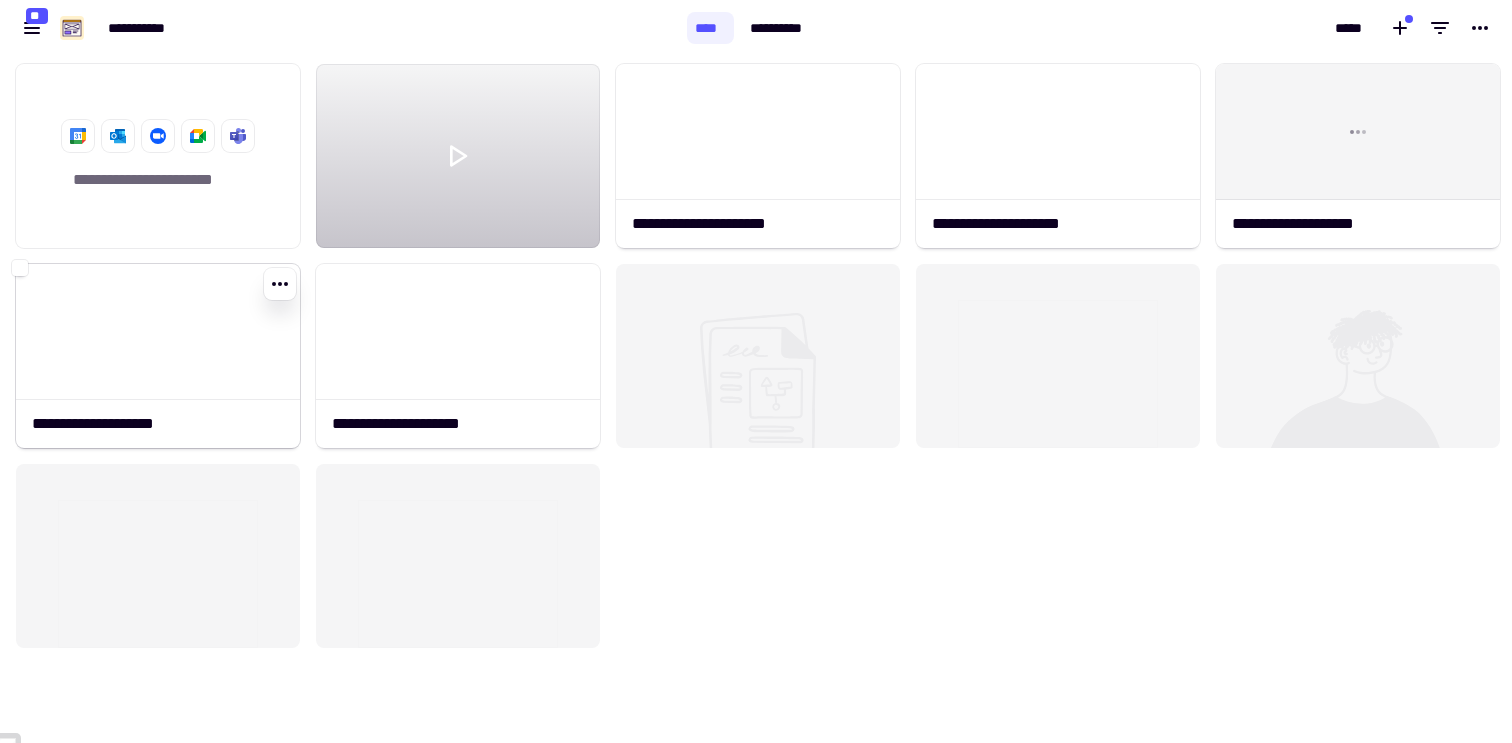 click 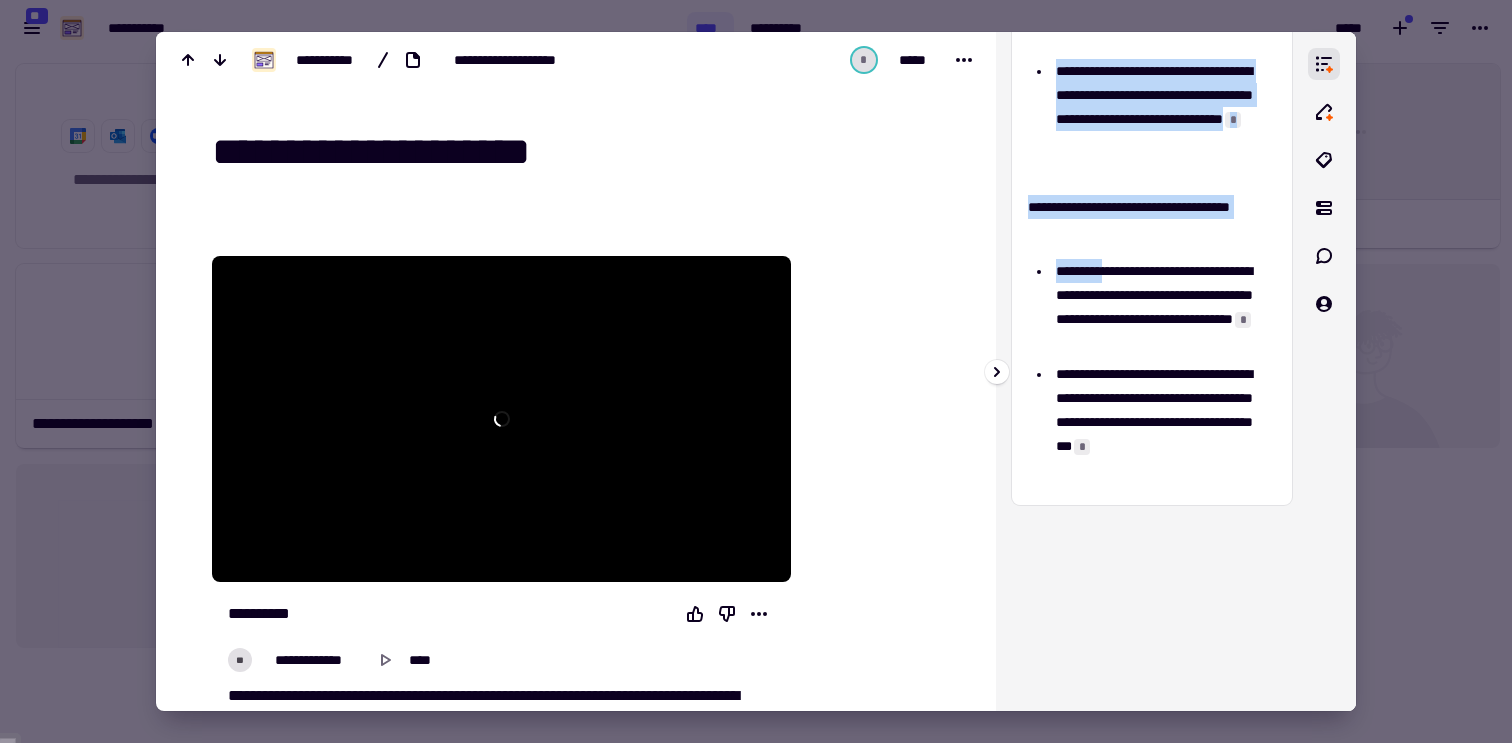 scroll, scrollTop: 723, scrollLeft: 0, axis: vertical 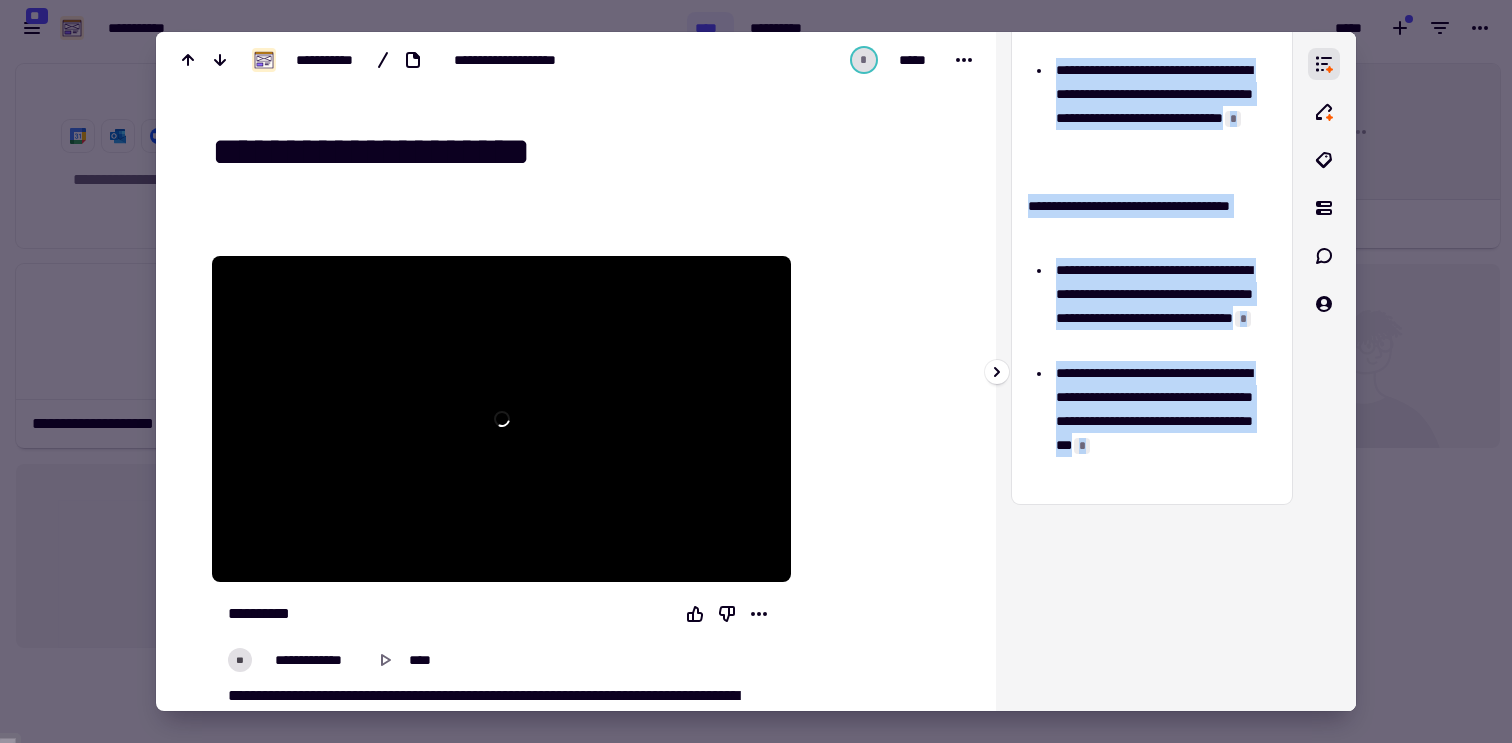 drag, startPoint x: 1029, startPoint y: 127, endPoint x: 1273, endPoint y: 483, distance: 431.5924 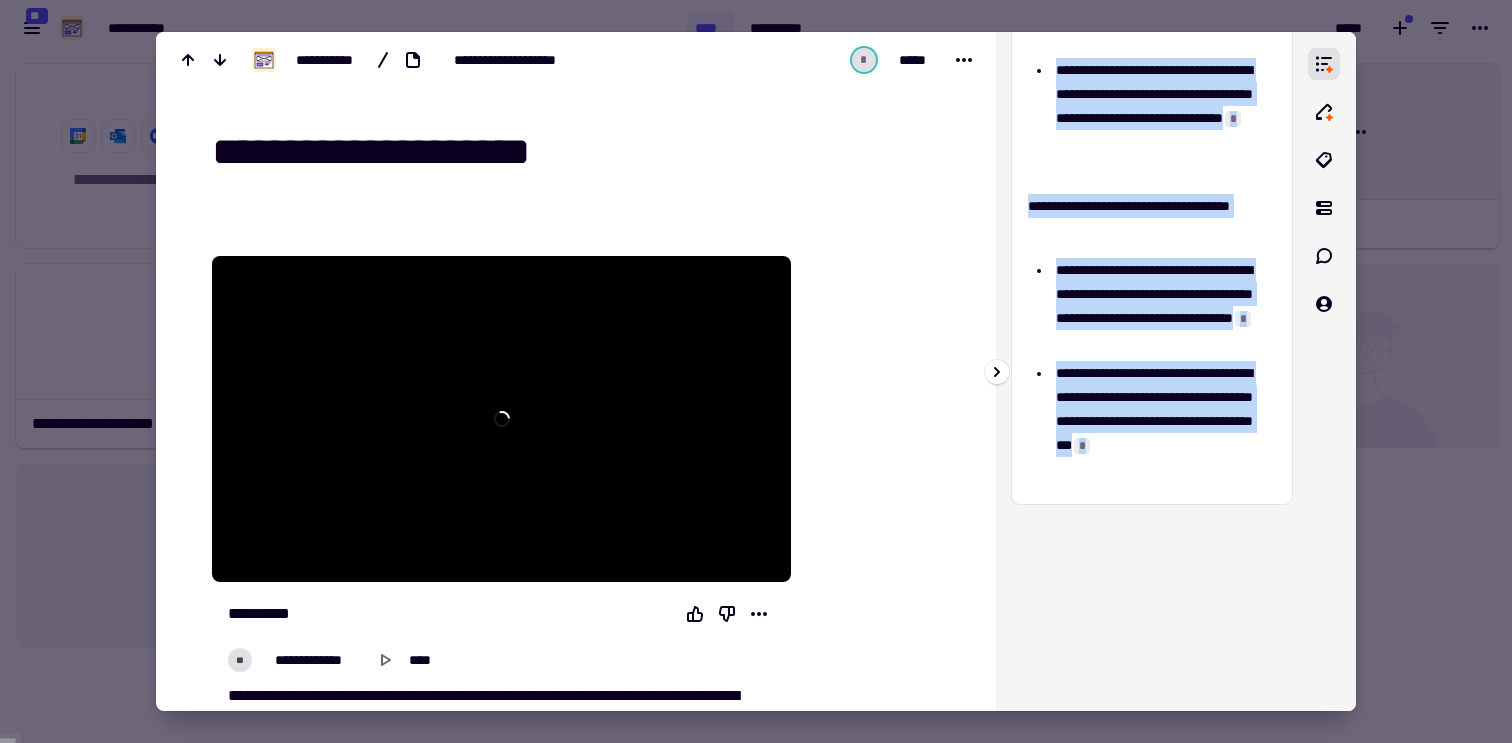 click on "**********" at bounding box center [1152, -62] 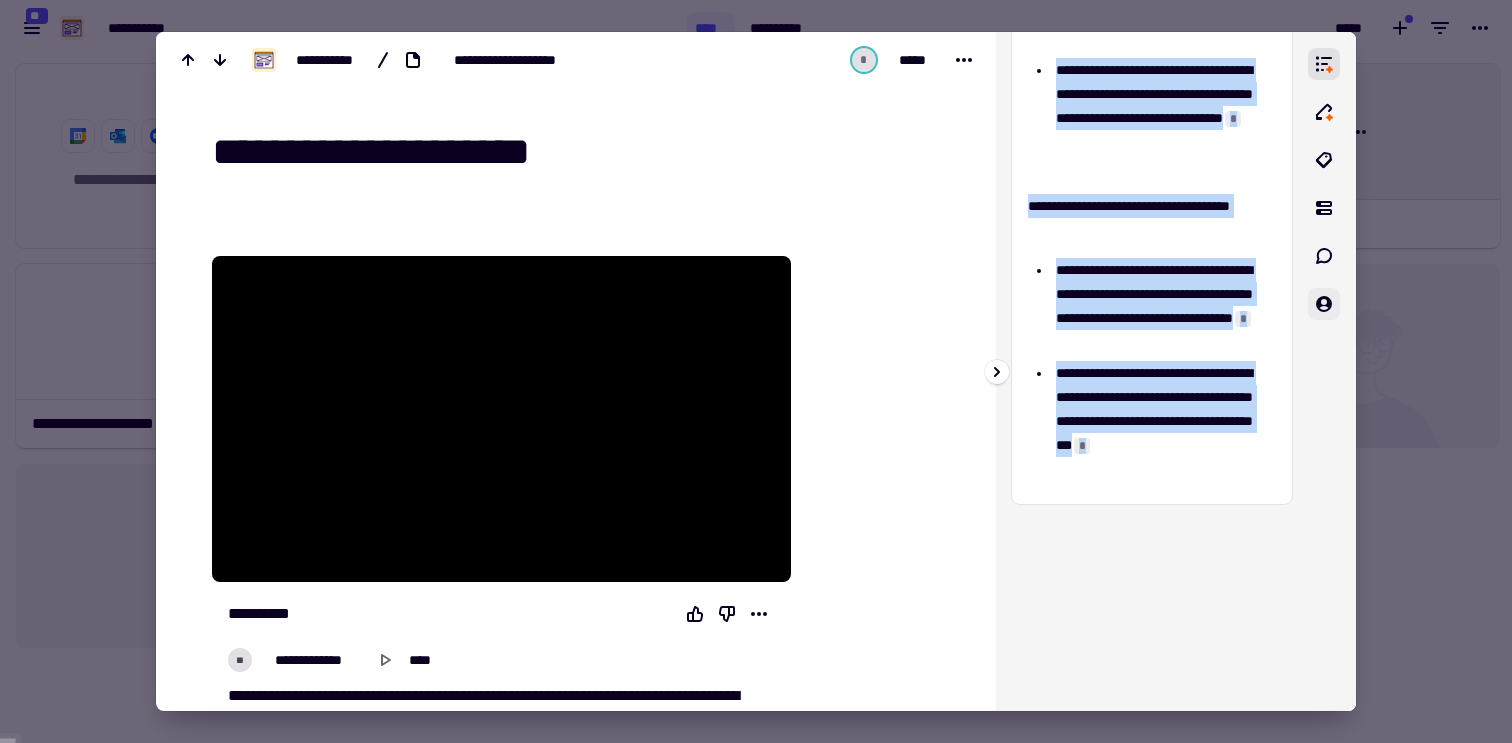 copy on "**********" 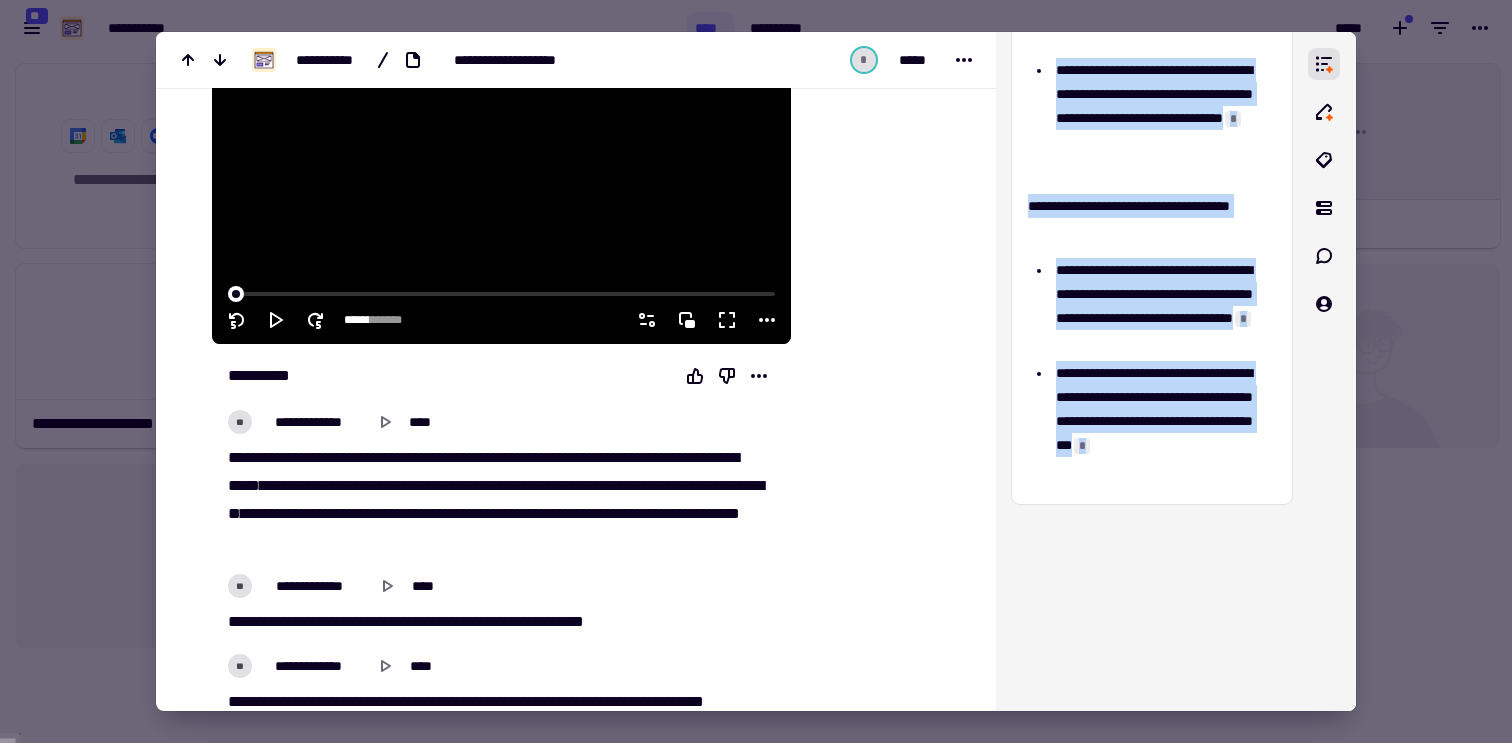 scroll, scrollTop: 240, scrollLeft: 0, axis: vertical 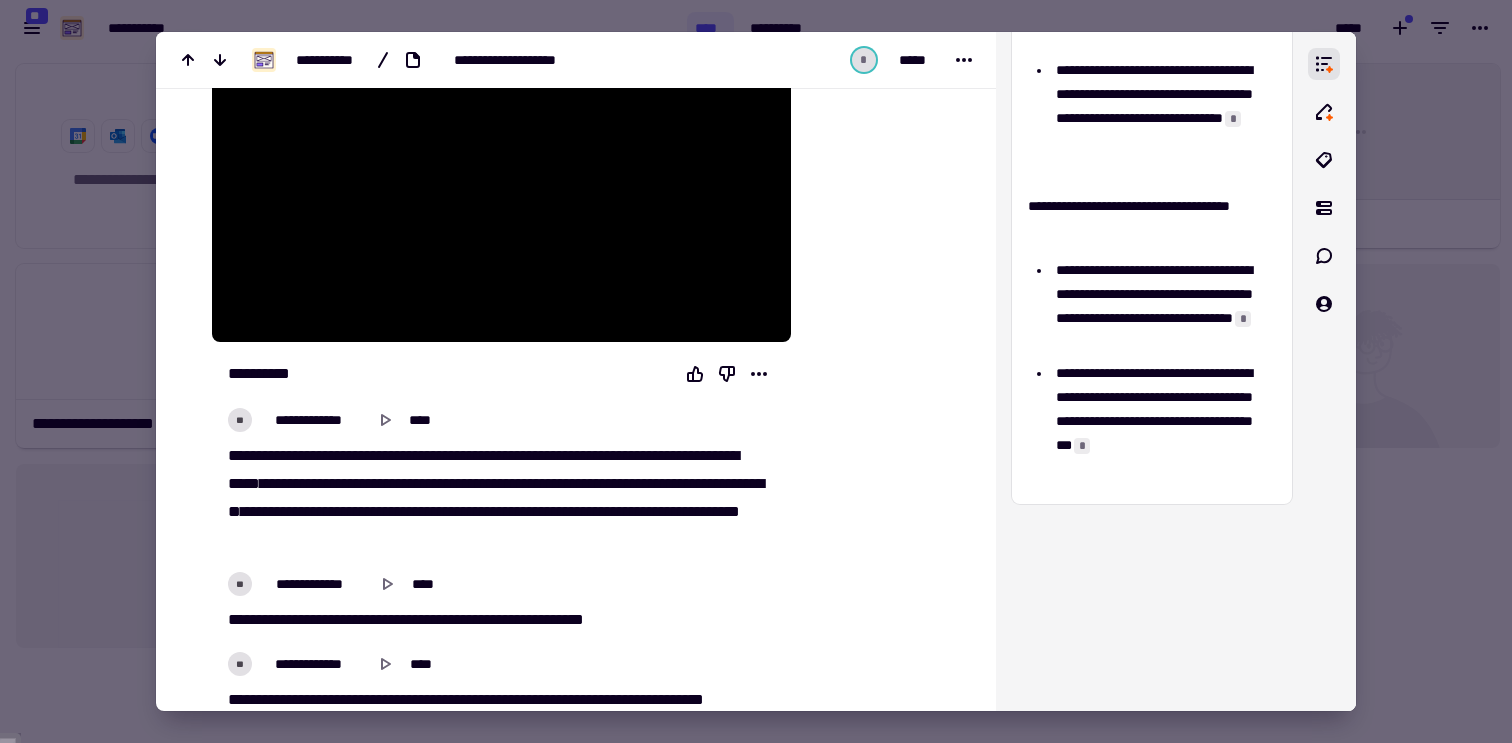 click on "**********" at bounding box center [495, 498] 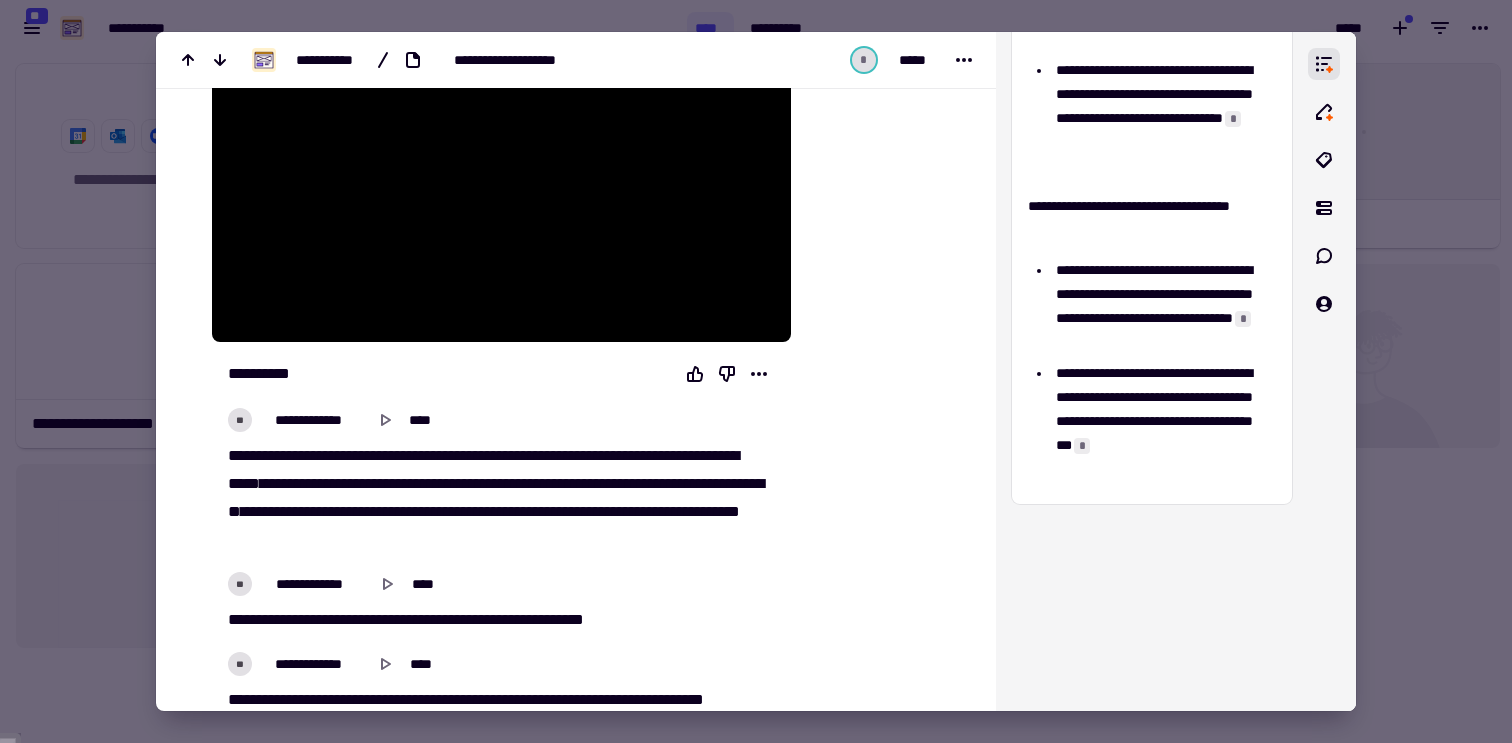 type on "****" 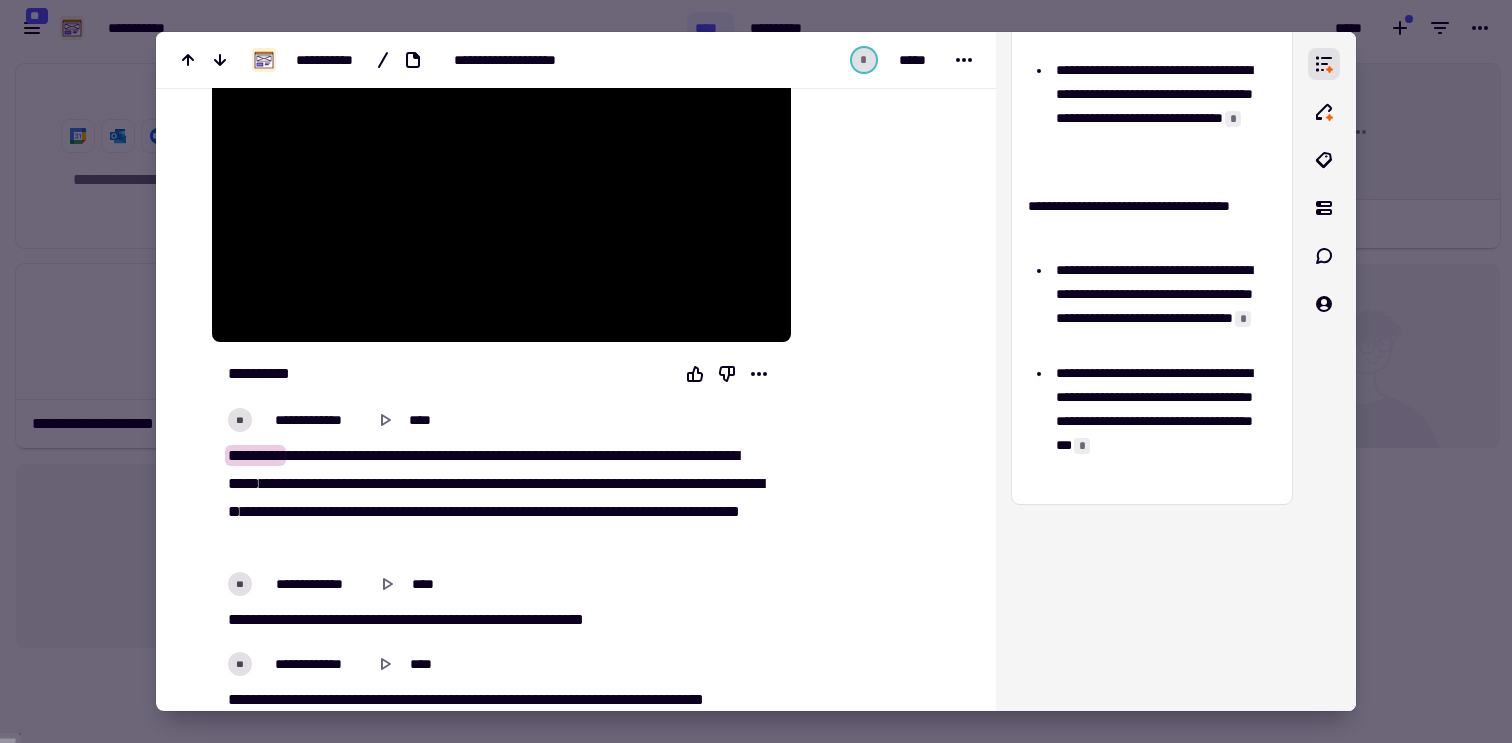 click on "**********" at bounding box center (489, 12634) 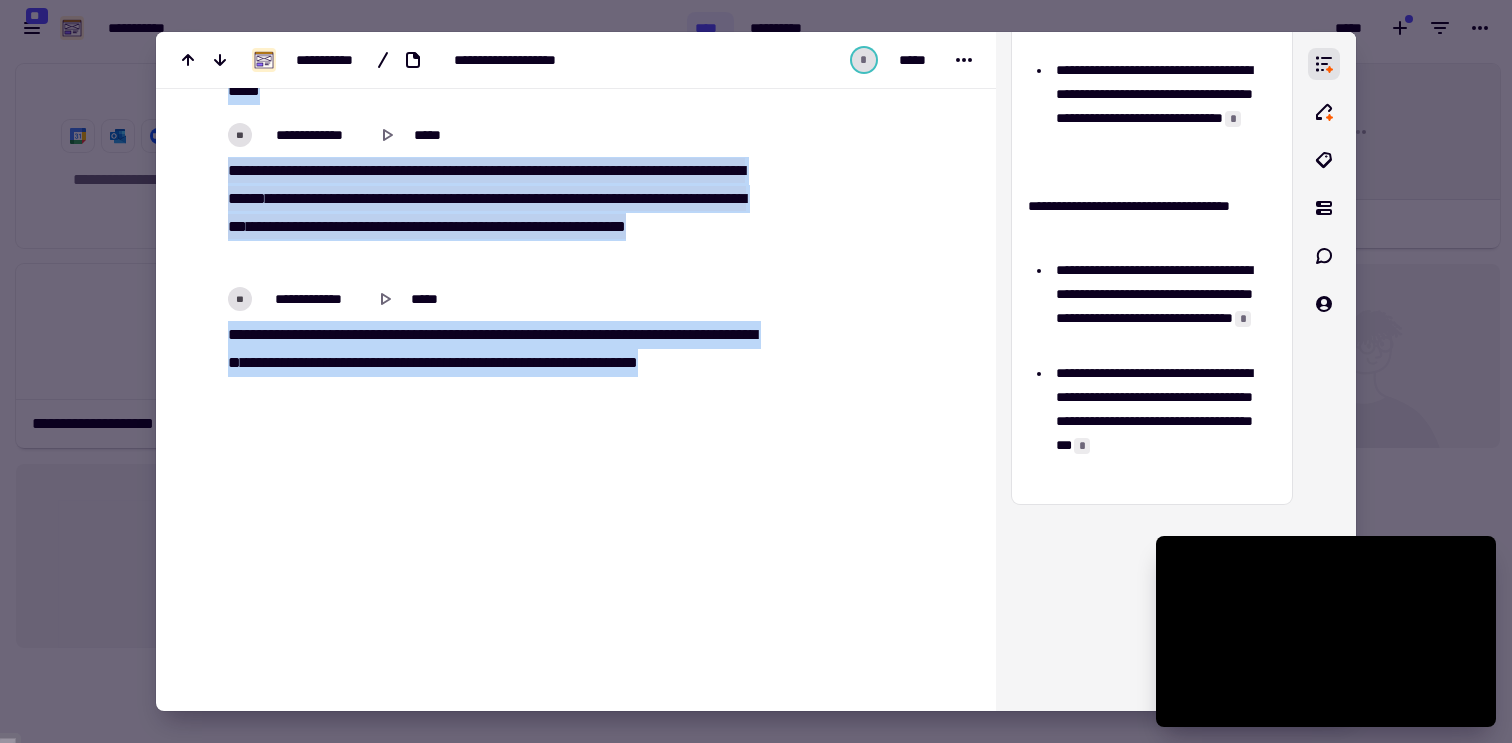 scroll, scrollTop: 24893, scrollLeft: 0, axis: vertical 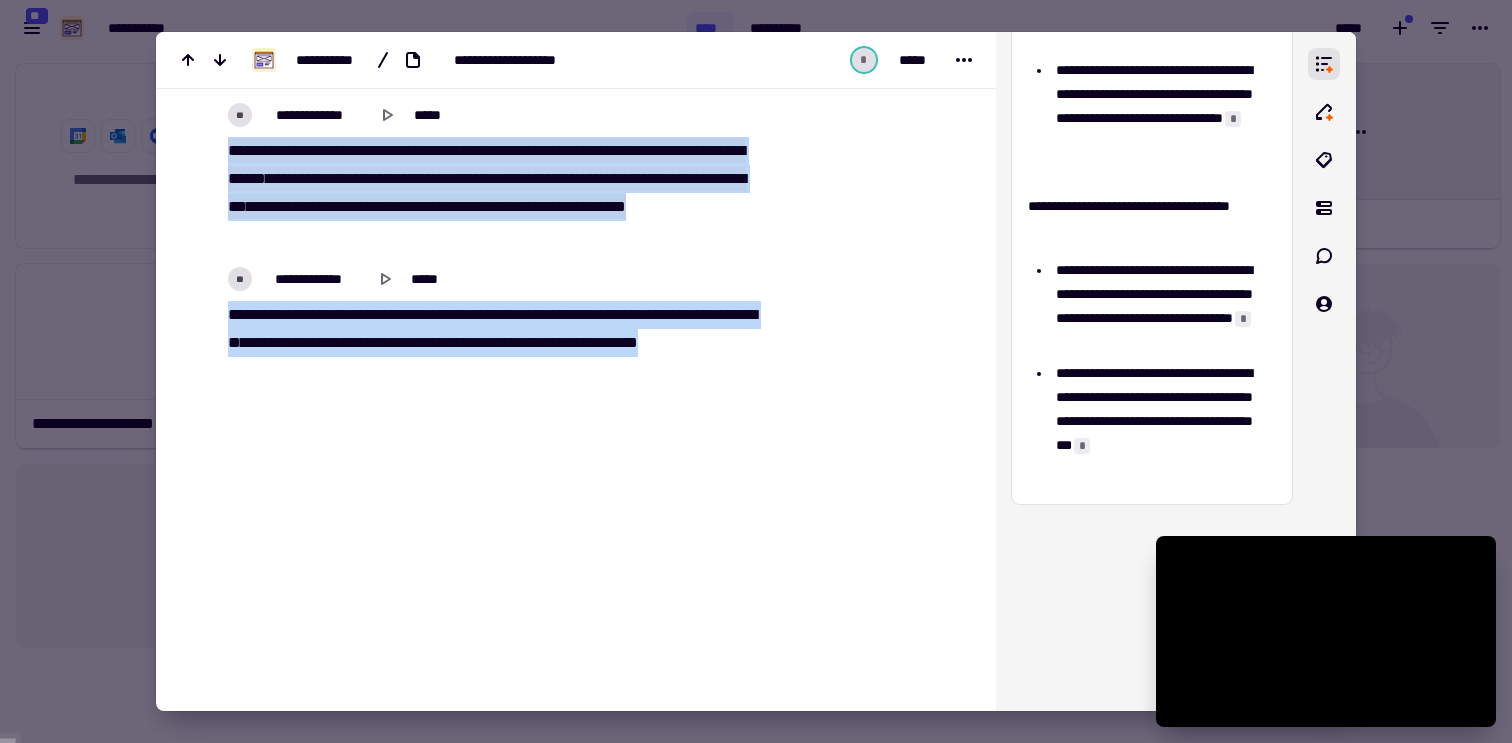 drag, startPoint x: 226, startPoint y: 409, endPoint x: 411, endPoint y: 392, distance: 185.77943 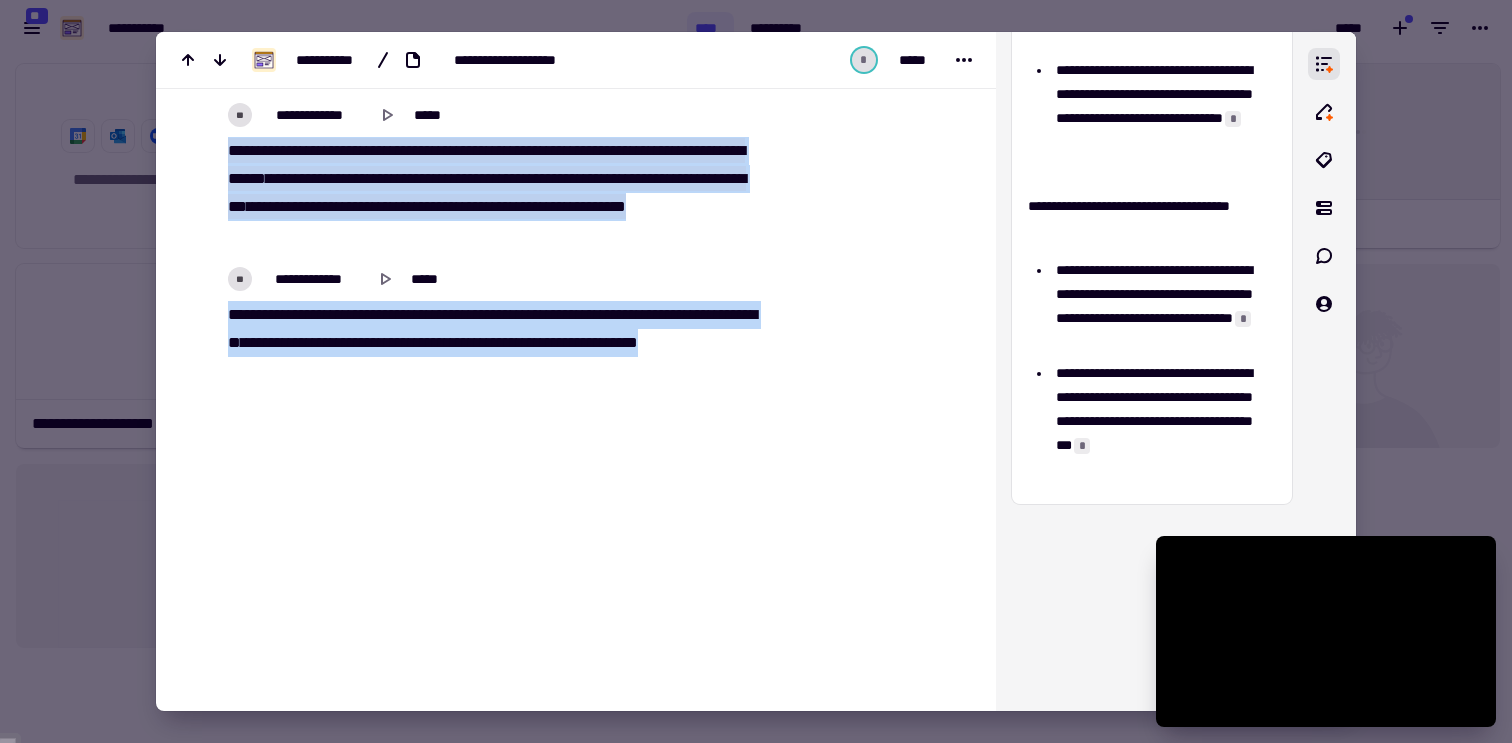 click on "**********" at bounding box center (489, -12019) 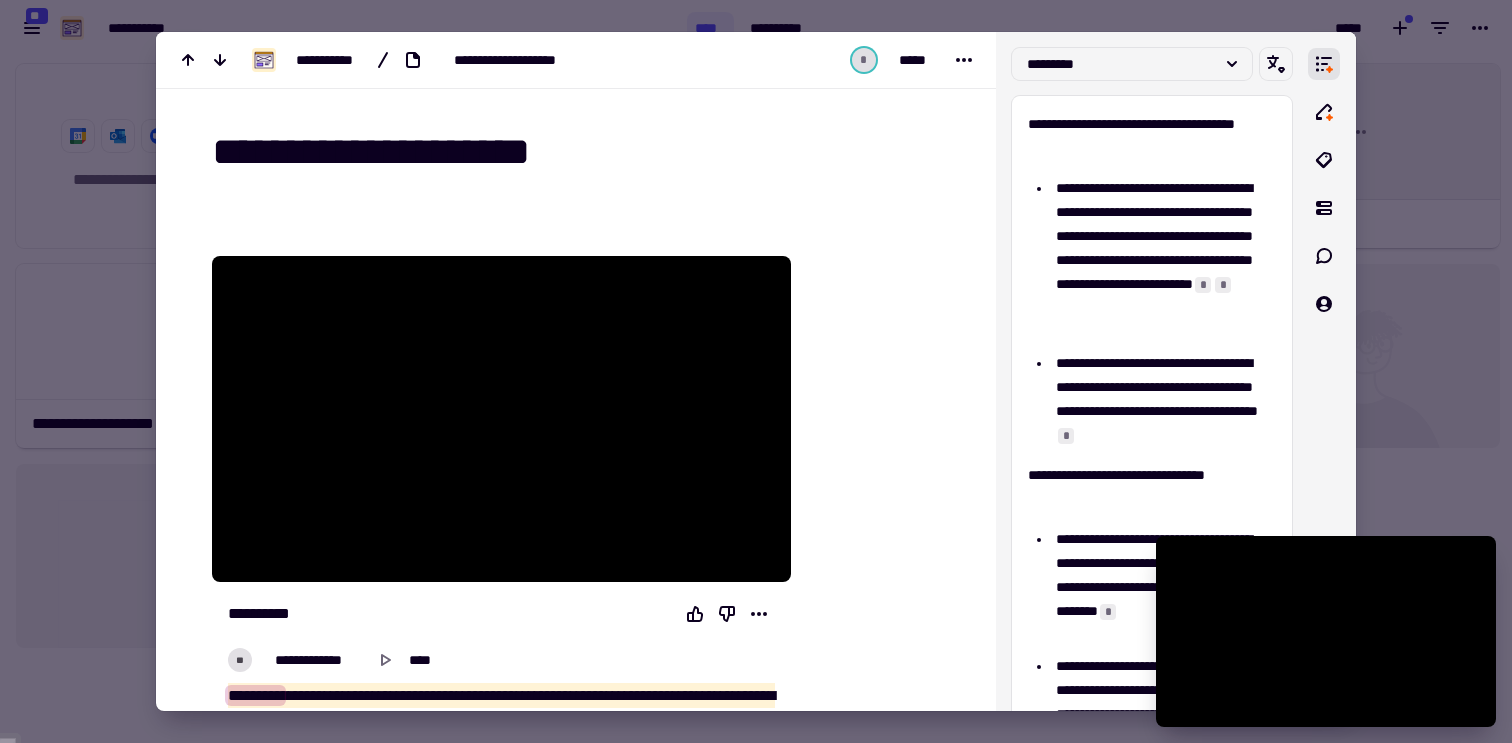 scroll, scrollTop: 0, scrollLeft: 0, axis: both 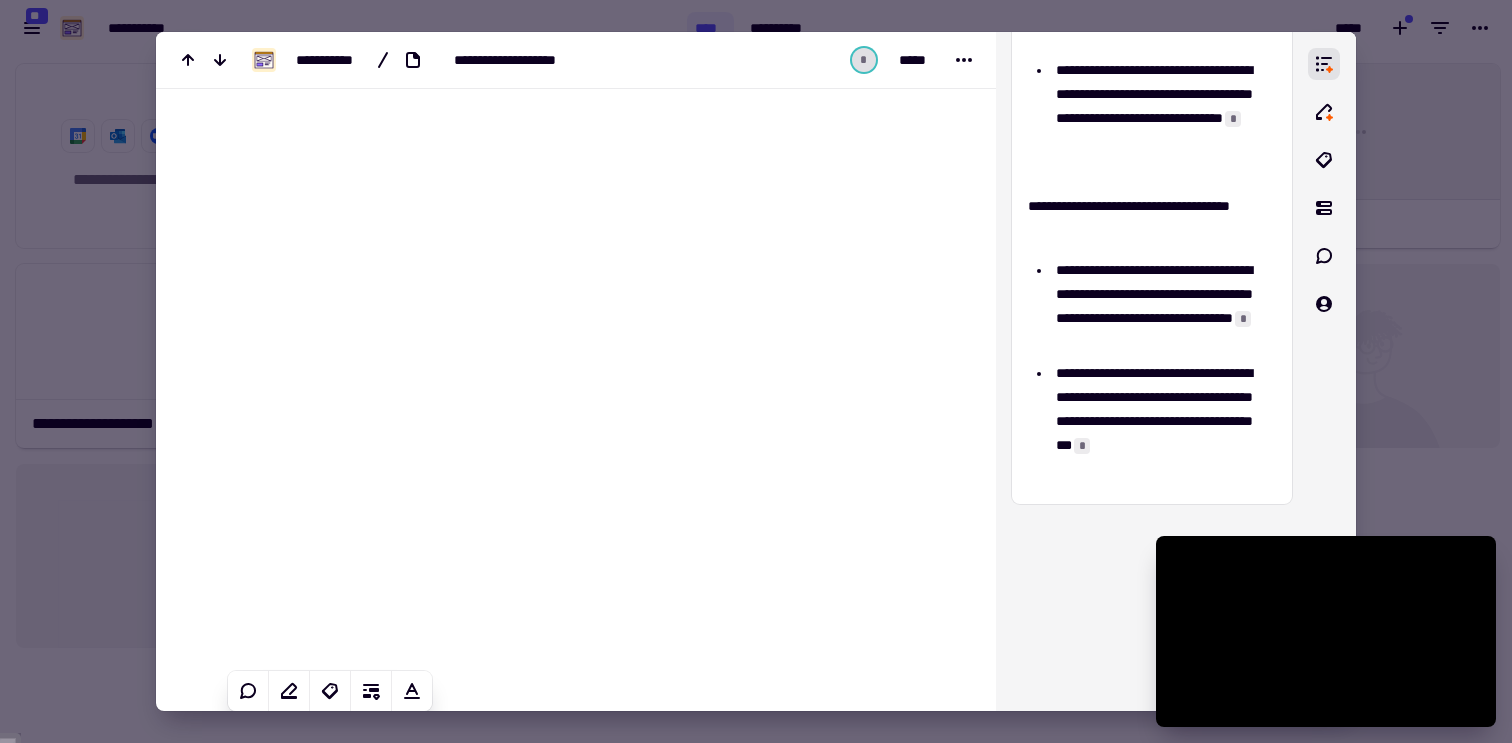 click at bounding box center (756, 371) 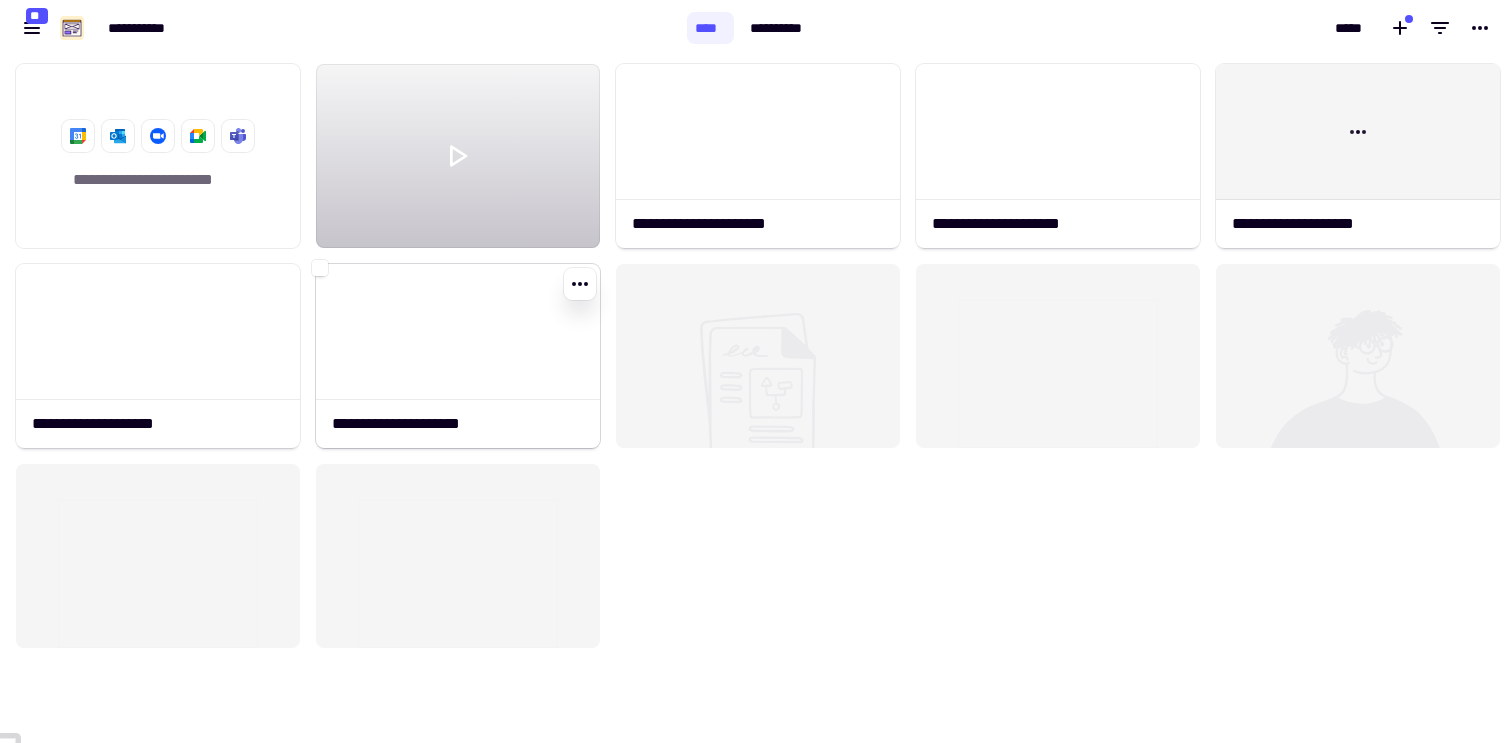 click 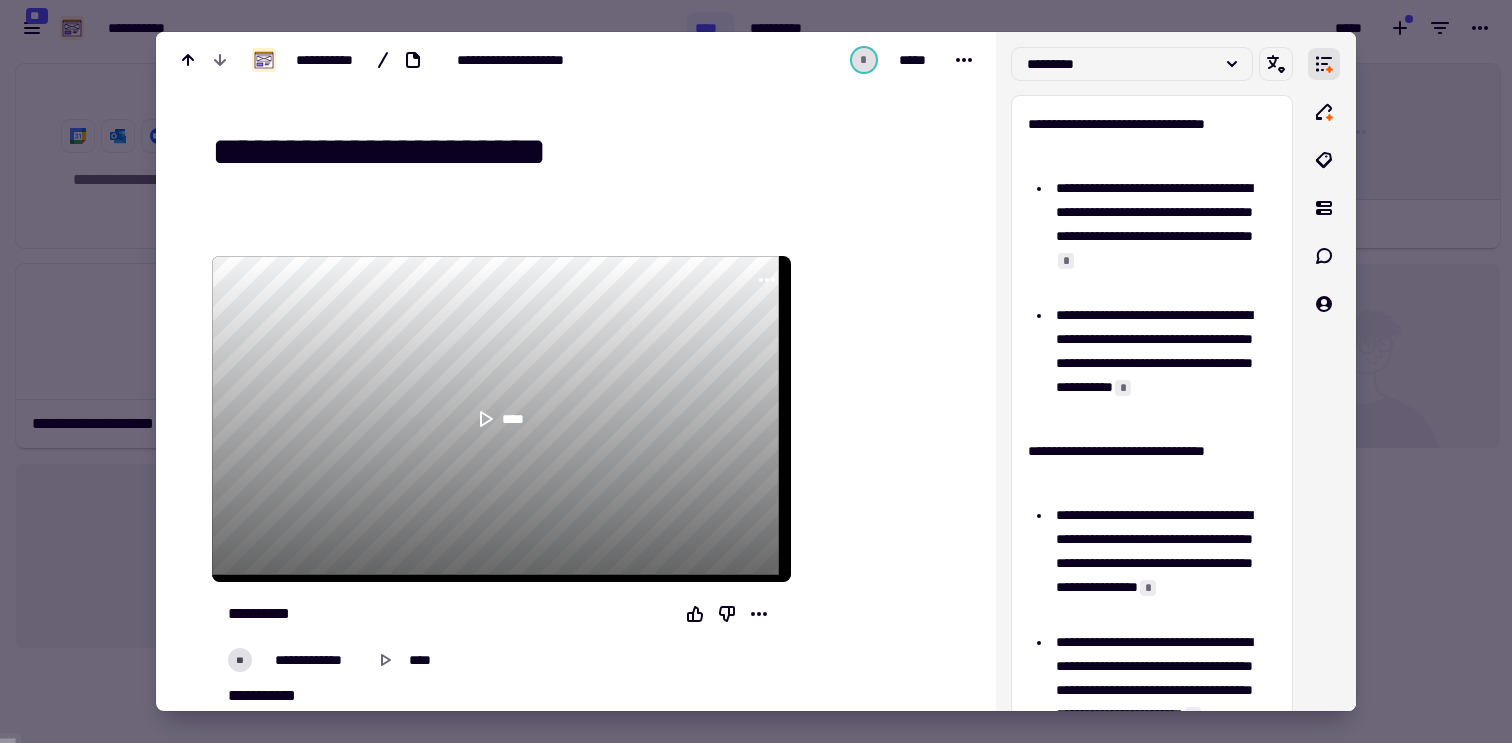 drag, startPoint x: 660, startPoint y: 159, endPoint x: 513, endPoint y: 166, distance: 147.16656 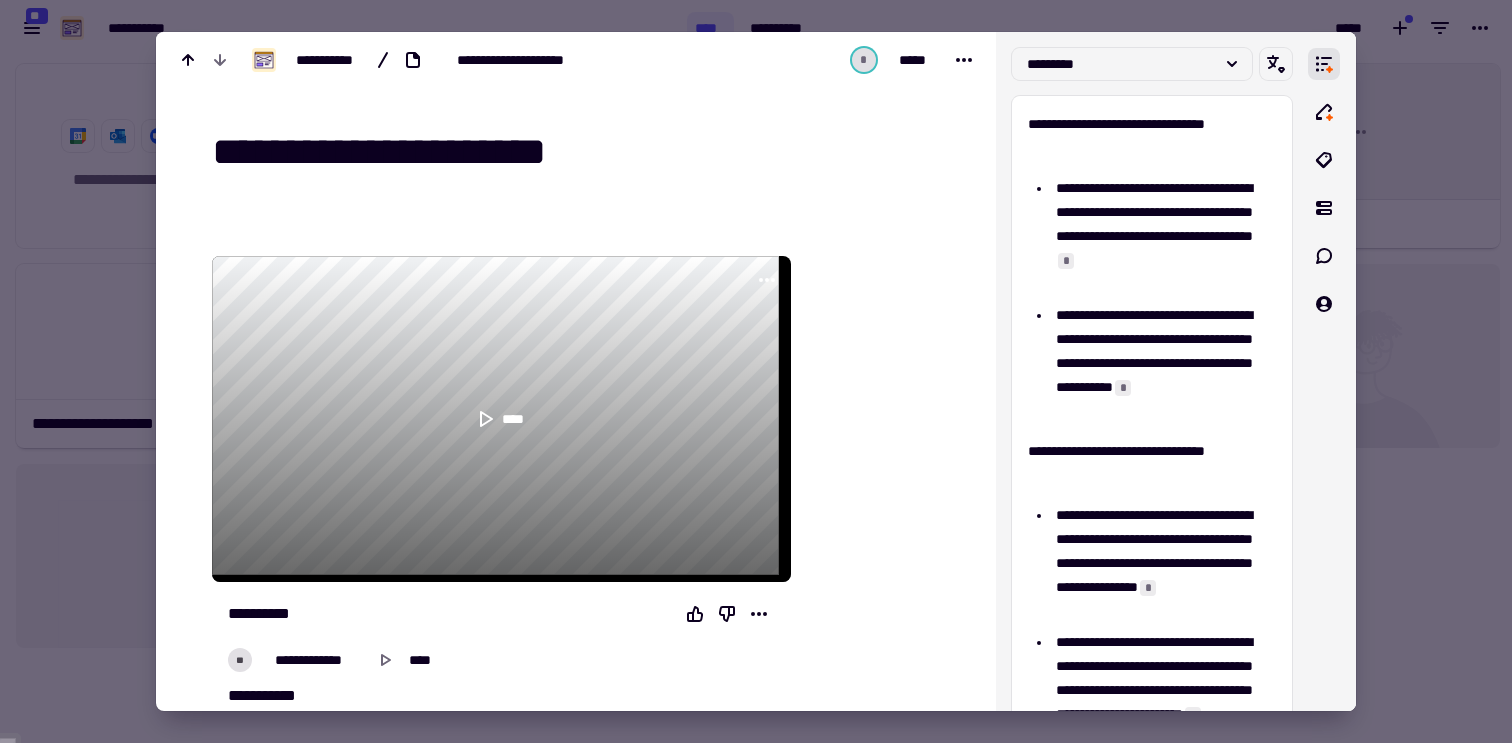click on "**********" at bounding box center [580, 152] 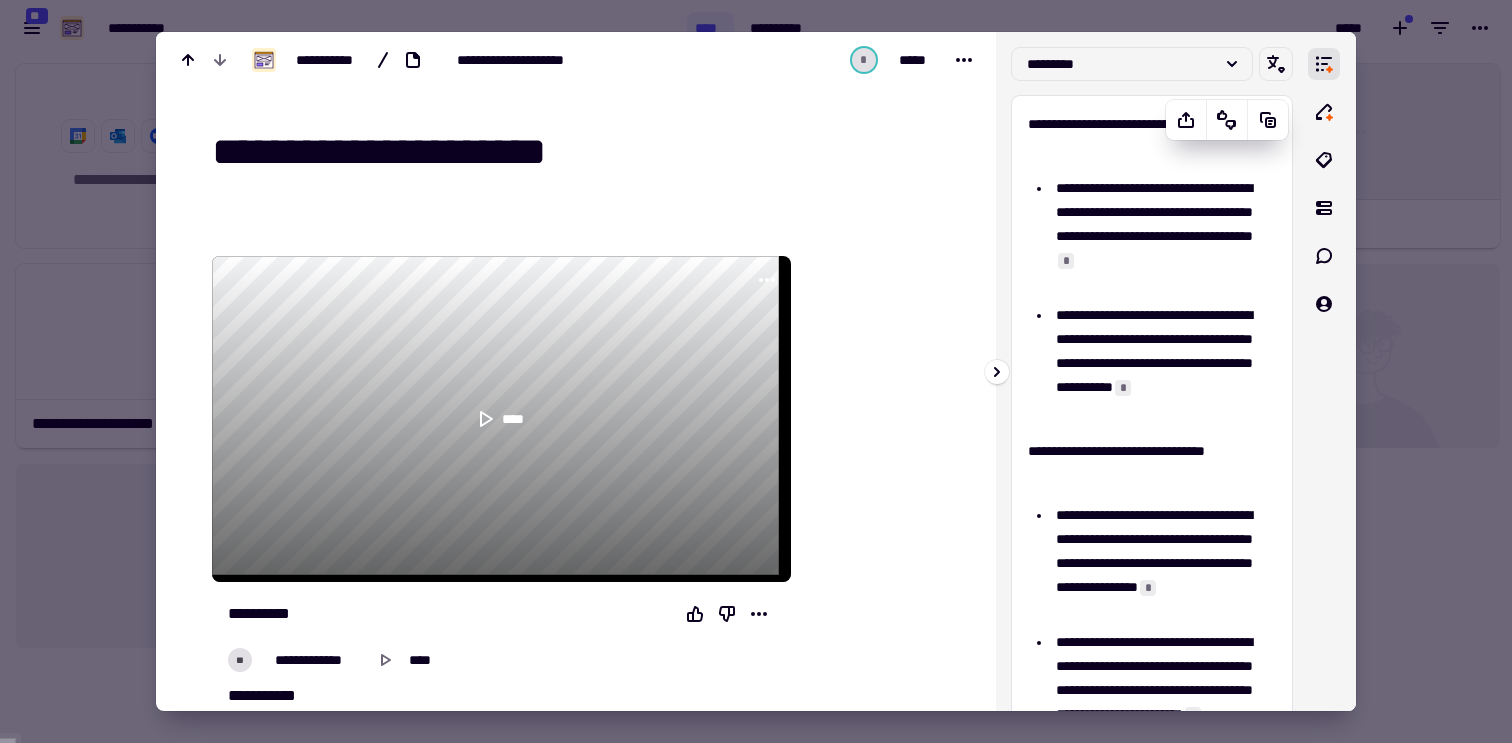 click on "**********" at bounding box center (1144, 136) 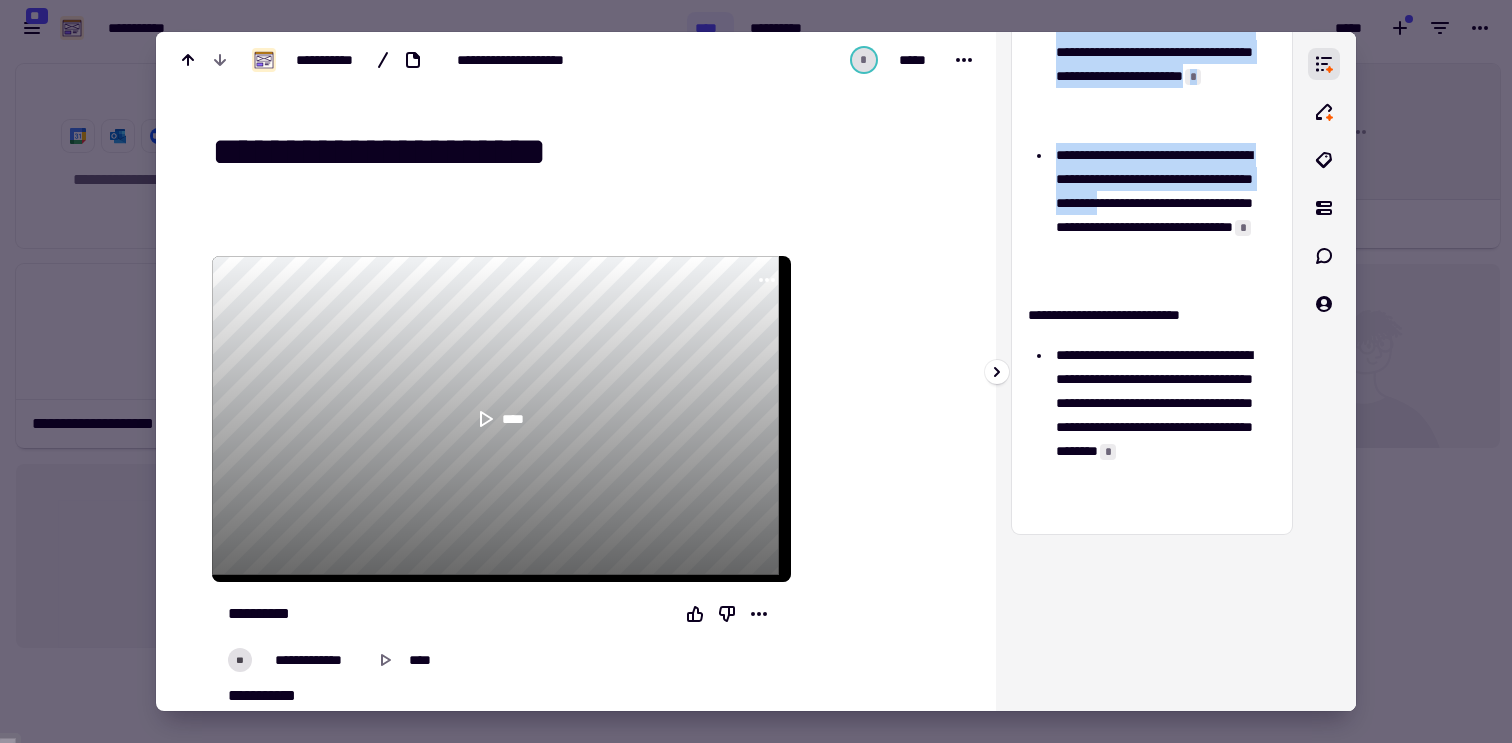 scroll, scrollTop: 868, scrollLeft: 0, axis: vertical 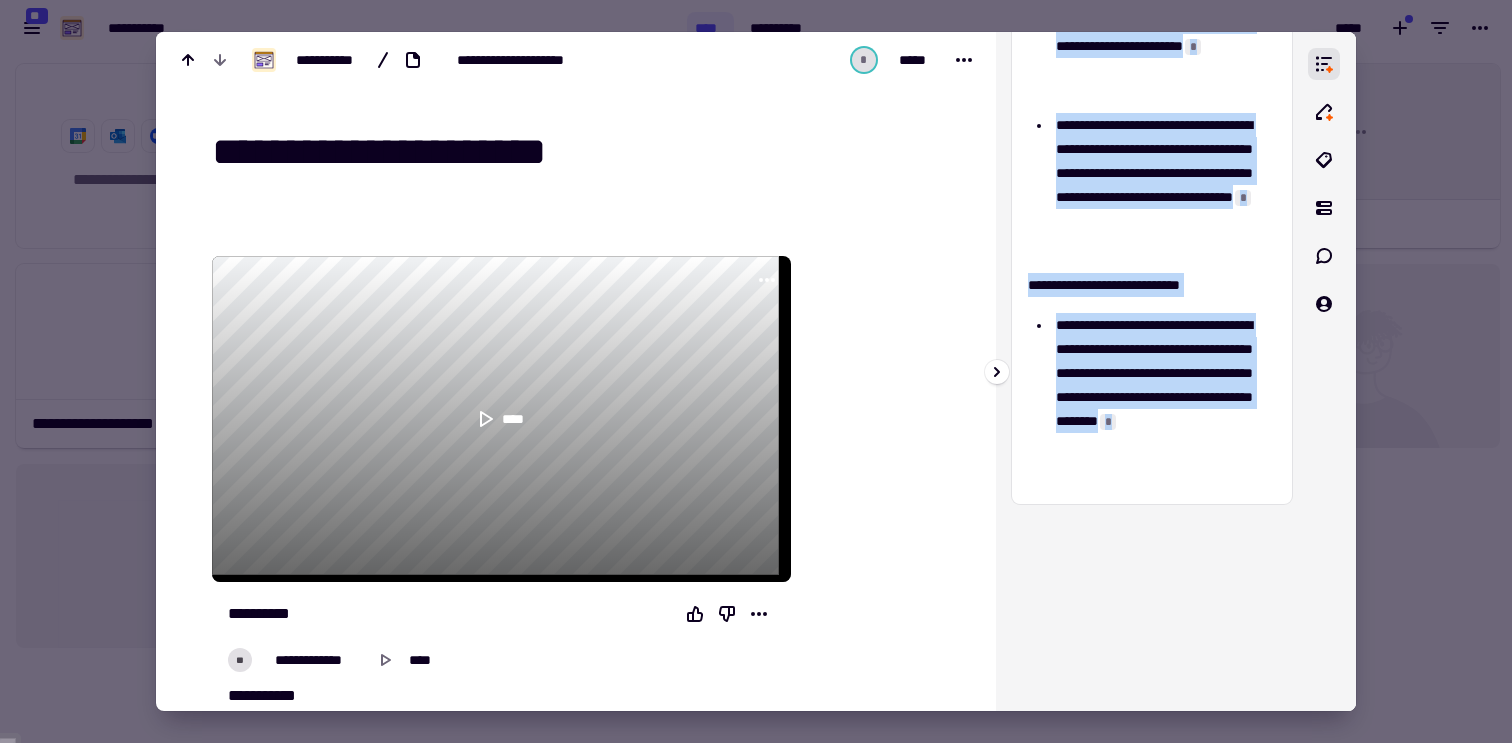 drag, startPoint x: 1026, startPoint y: 126, endPoint x: 1215, endPoint y: 491, distance: 411.03043 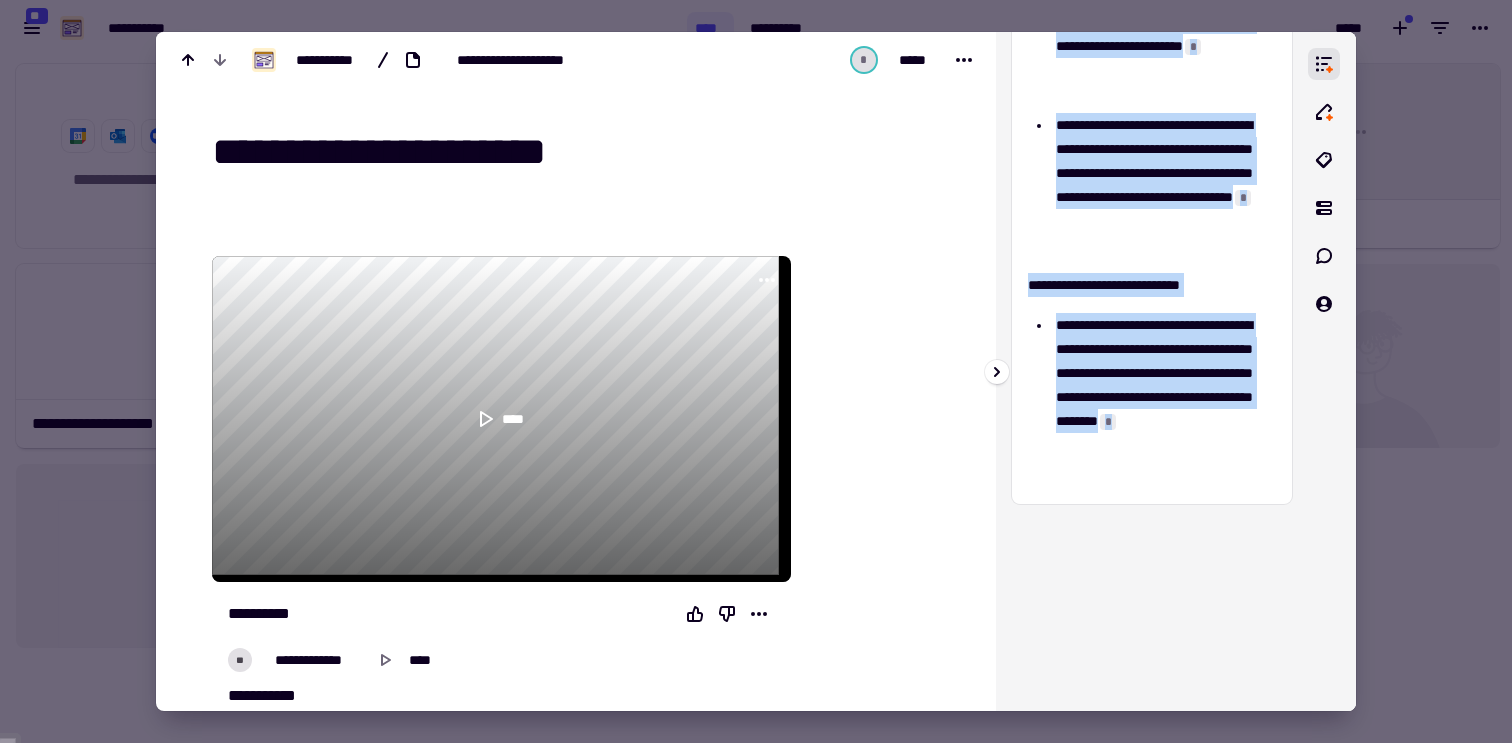 click on "**********" at bounding box center [1152, -134] 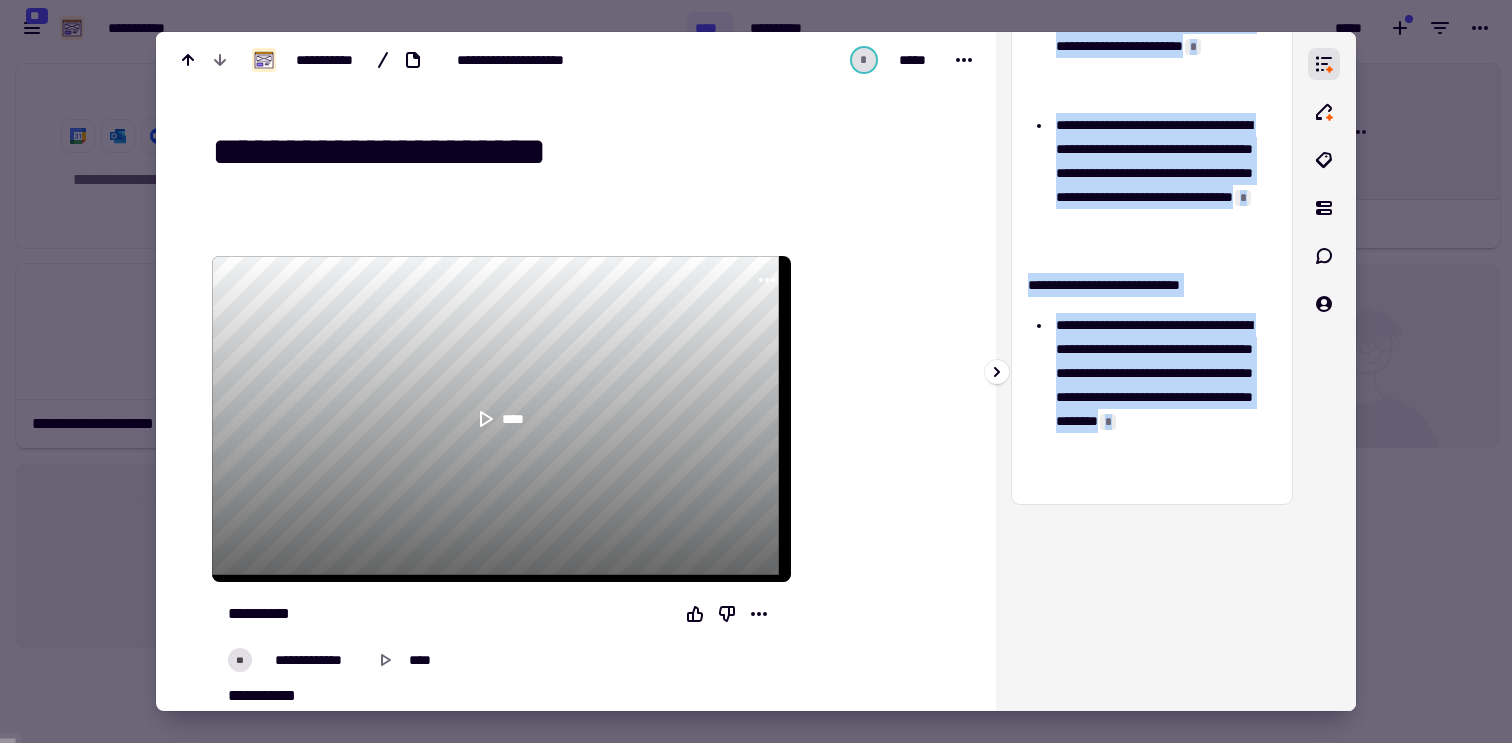 copy on "**********" 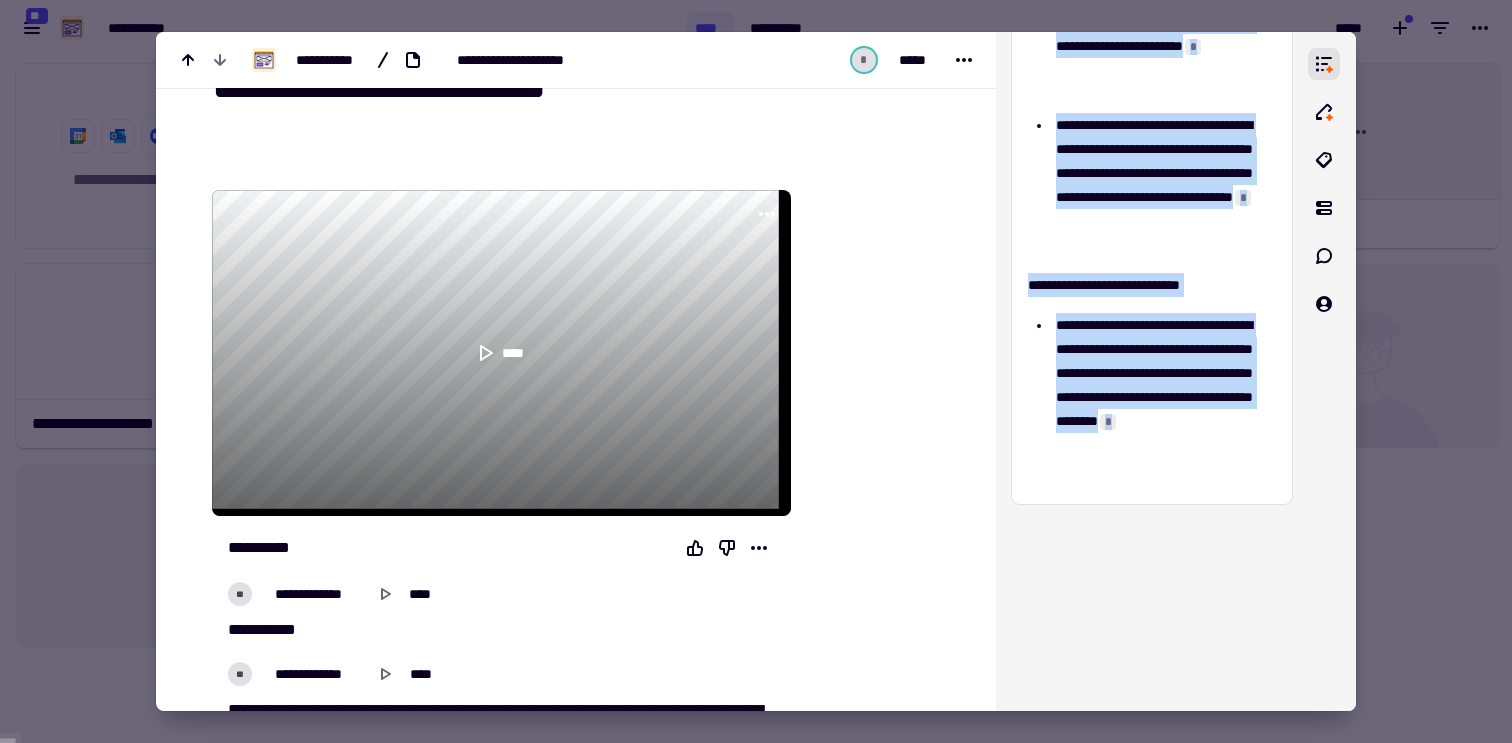 scroll, scrollTop: 240, scrollLeft: 0, axis: vertical 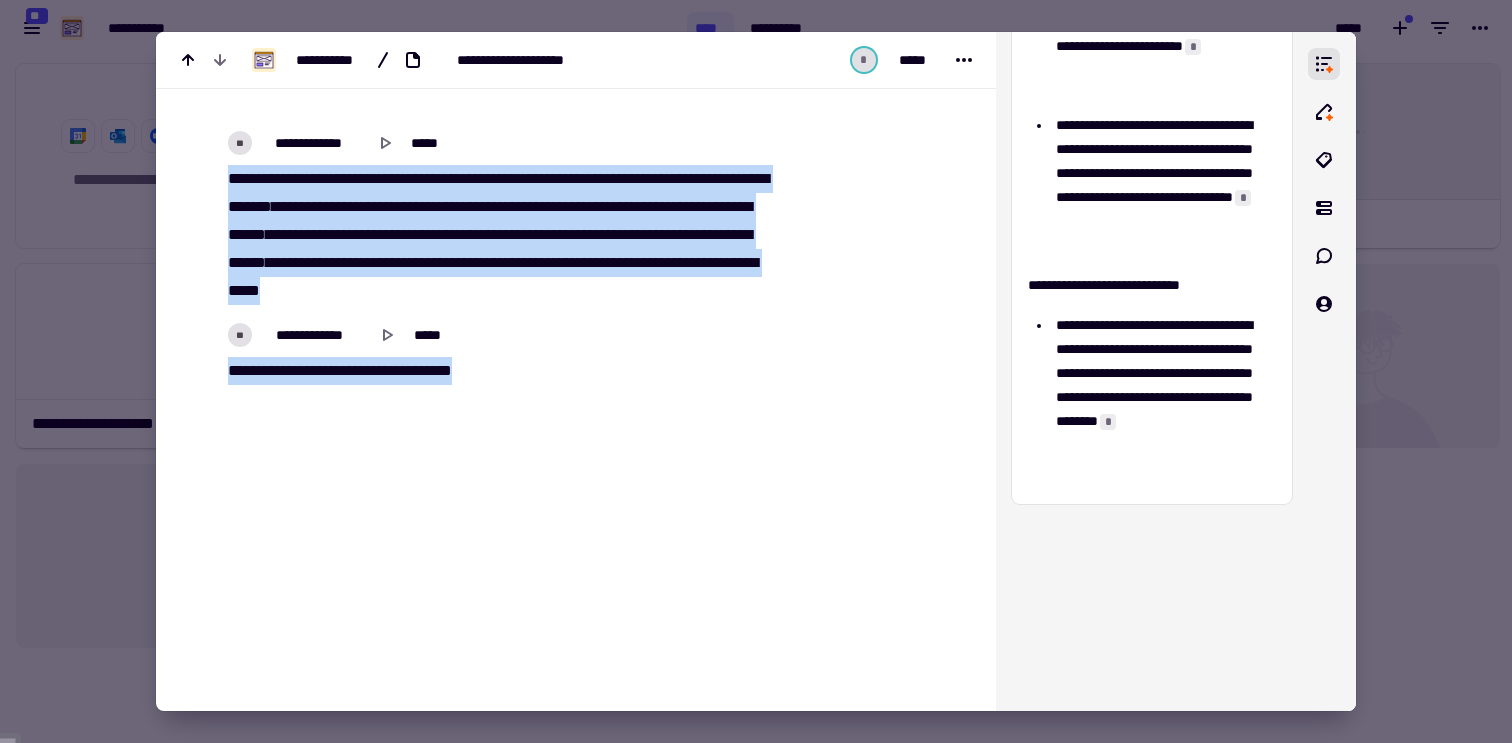 drag, startPoint x: 311, startPoint y: 437, endPoint x: 534, endPoint y: 380, distance: 230.16951 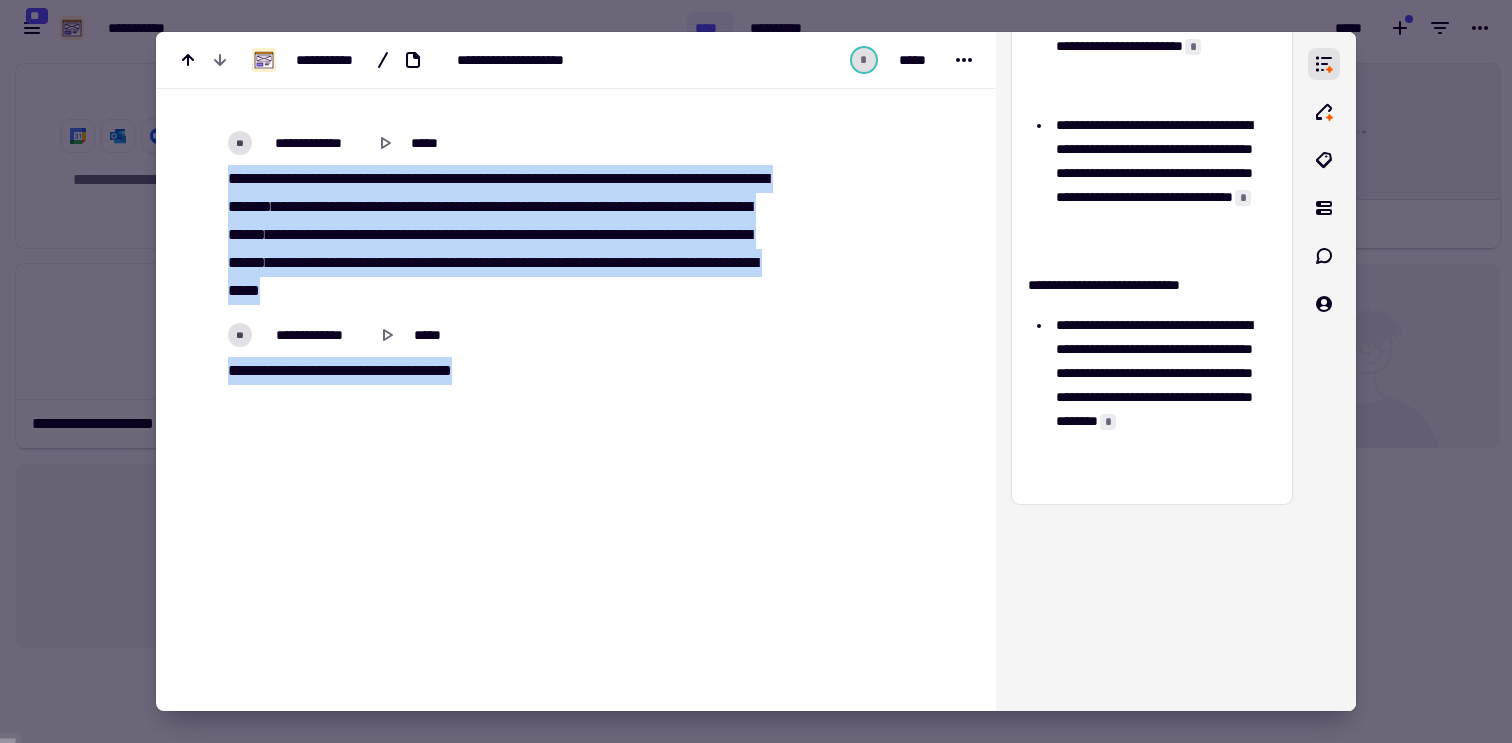 click on "**********" at bounding box center [501, -12371] 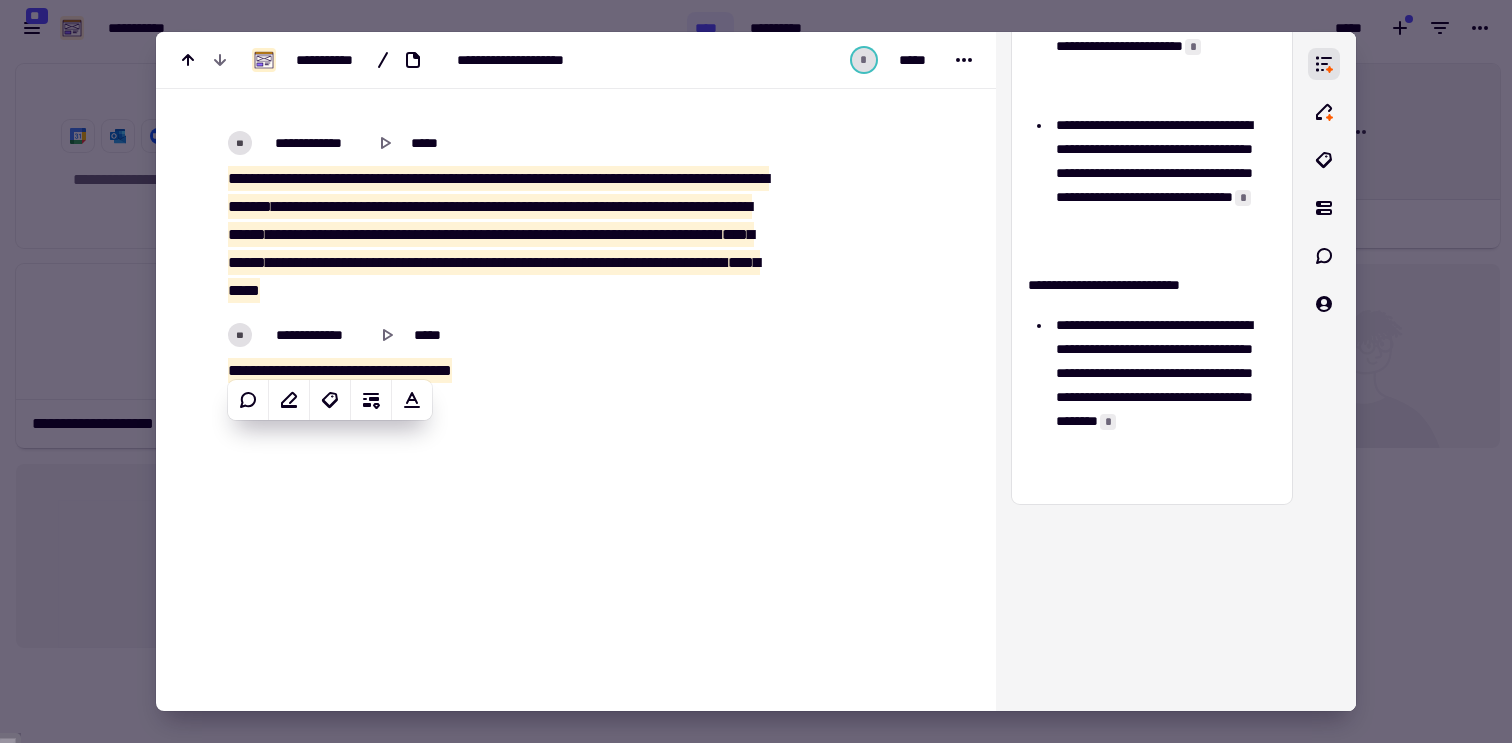 click at bounding box center (756, 371) 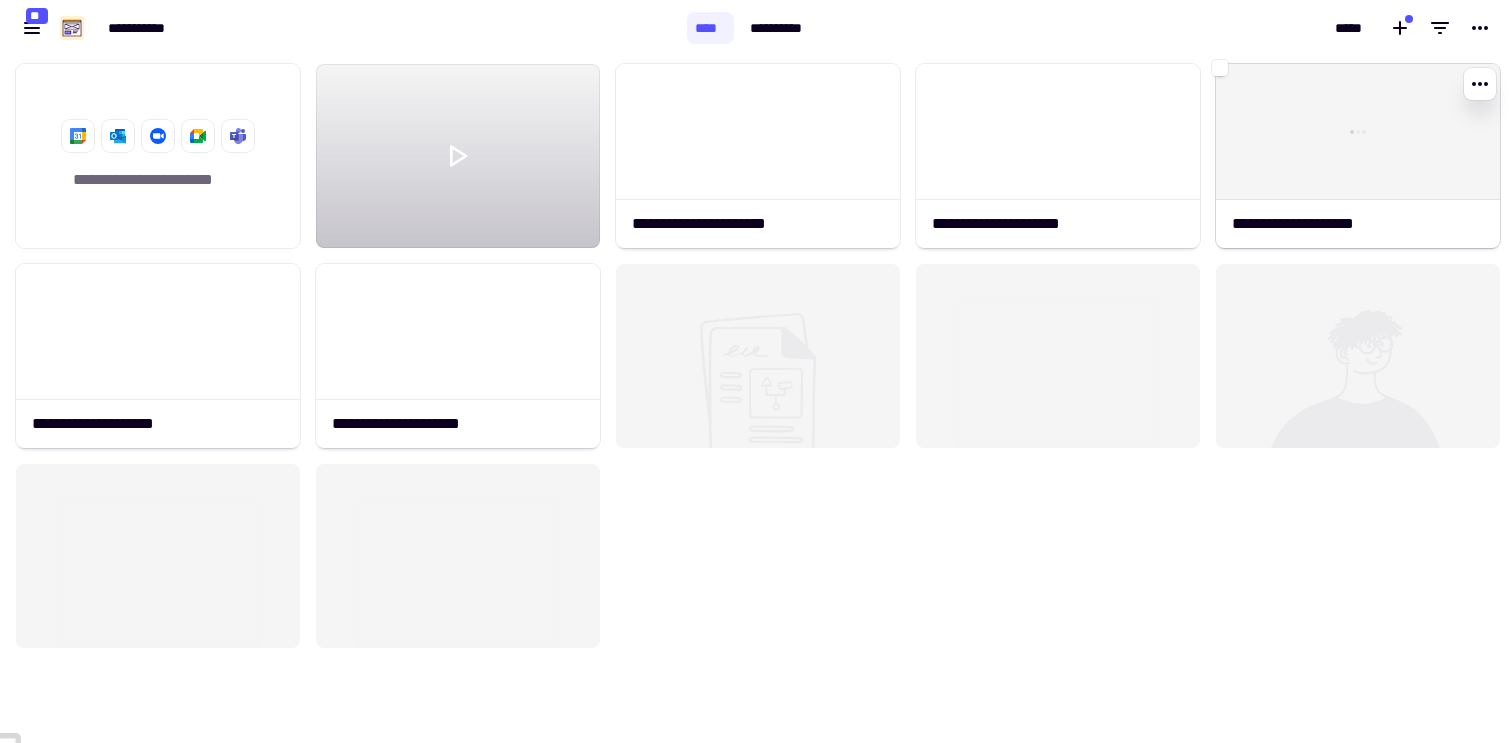 click 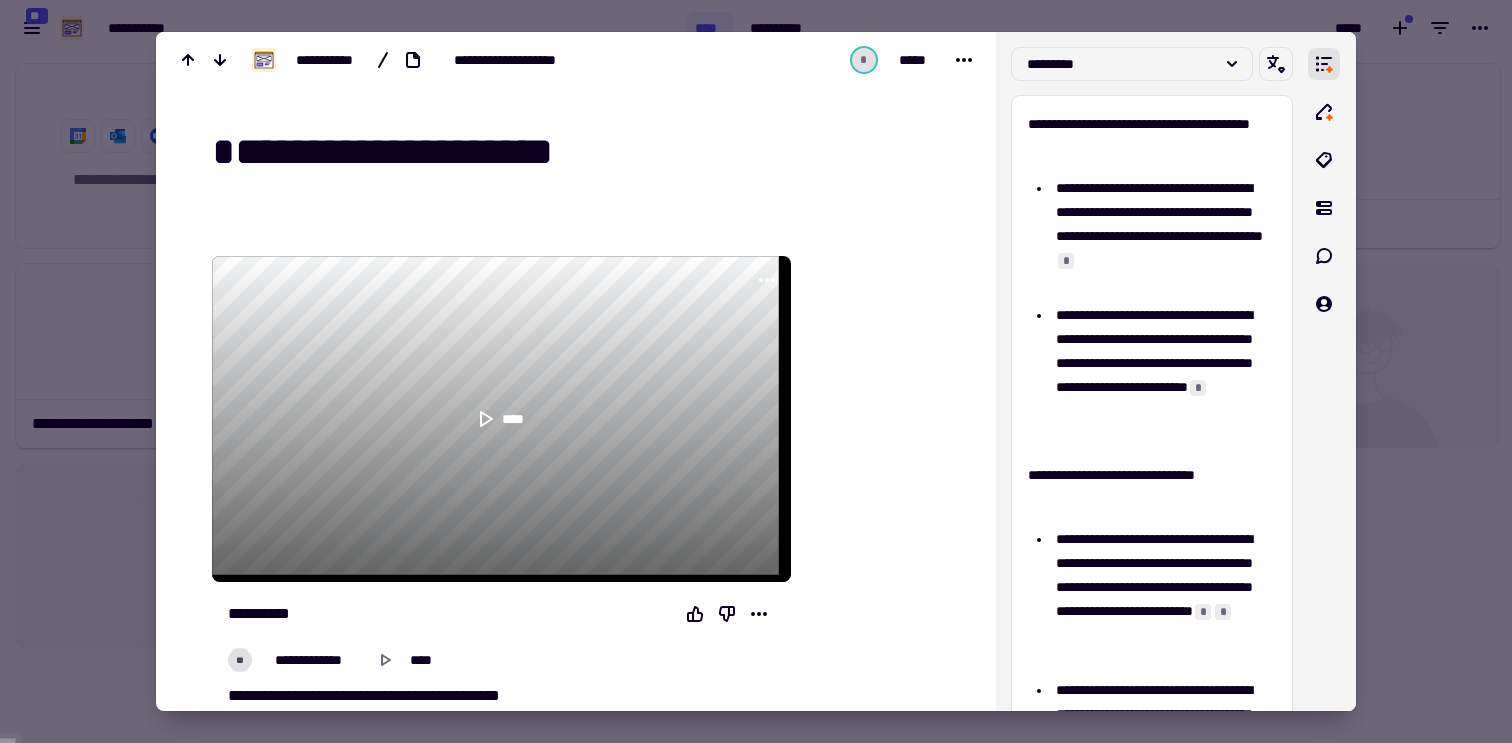 drag, startPoint x: 618, startPoint y: 160, endPoint x: 523, endPoint y: 167, distance: 95.257545 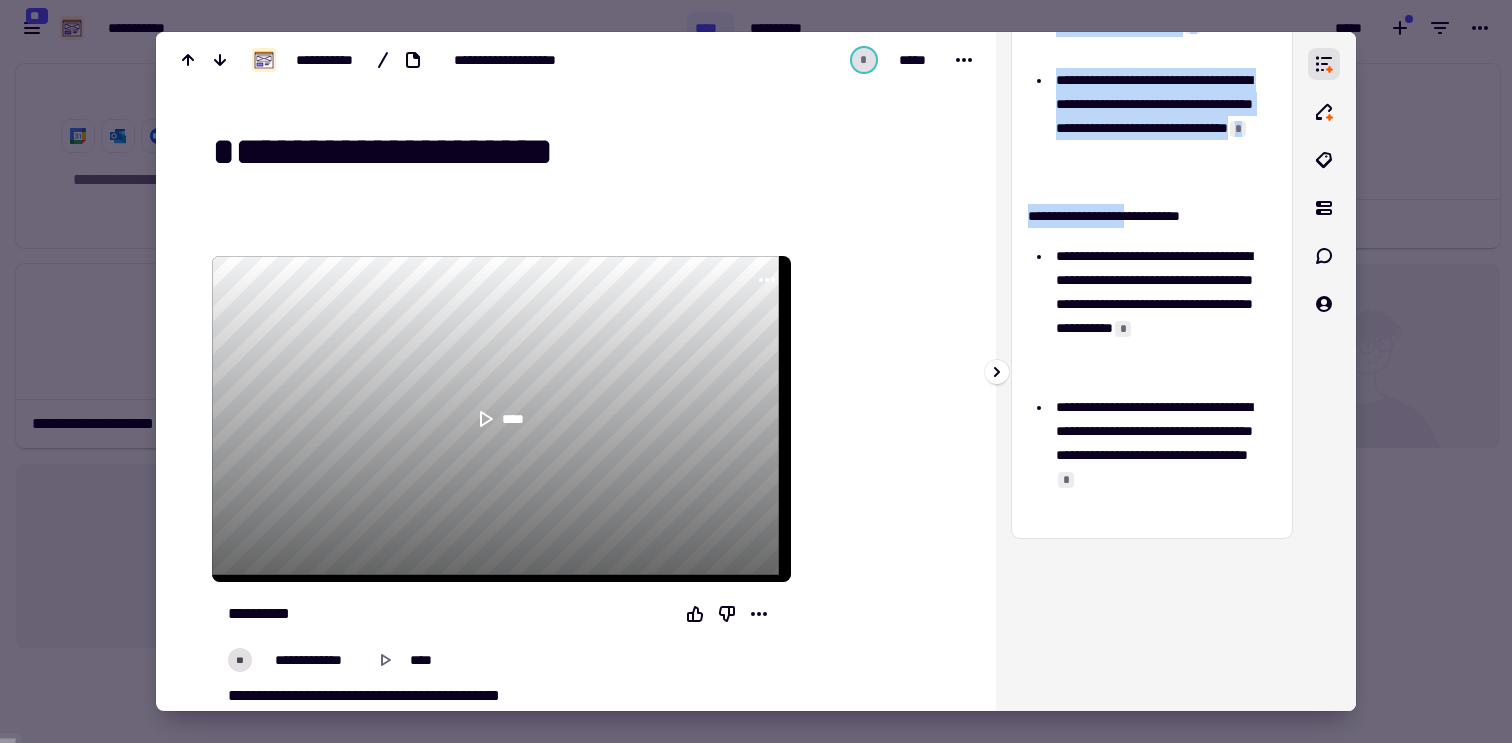 scroll, scrollTop: 947, scrollLeft: 0, axis: vertical 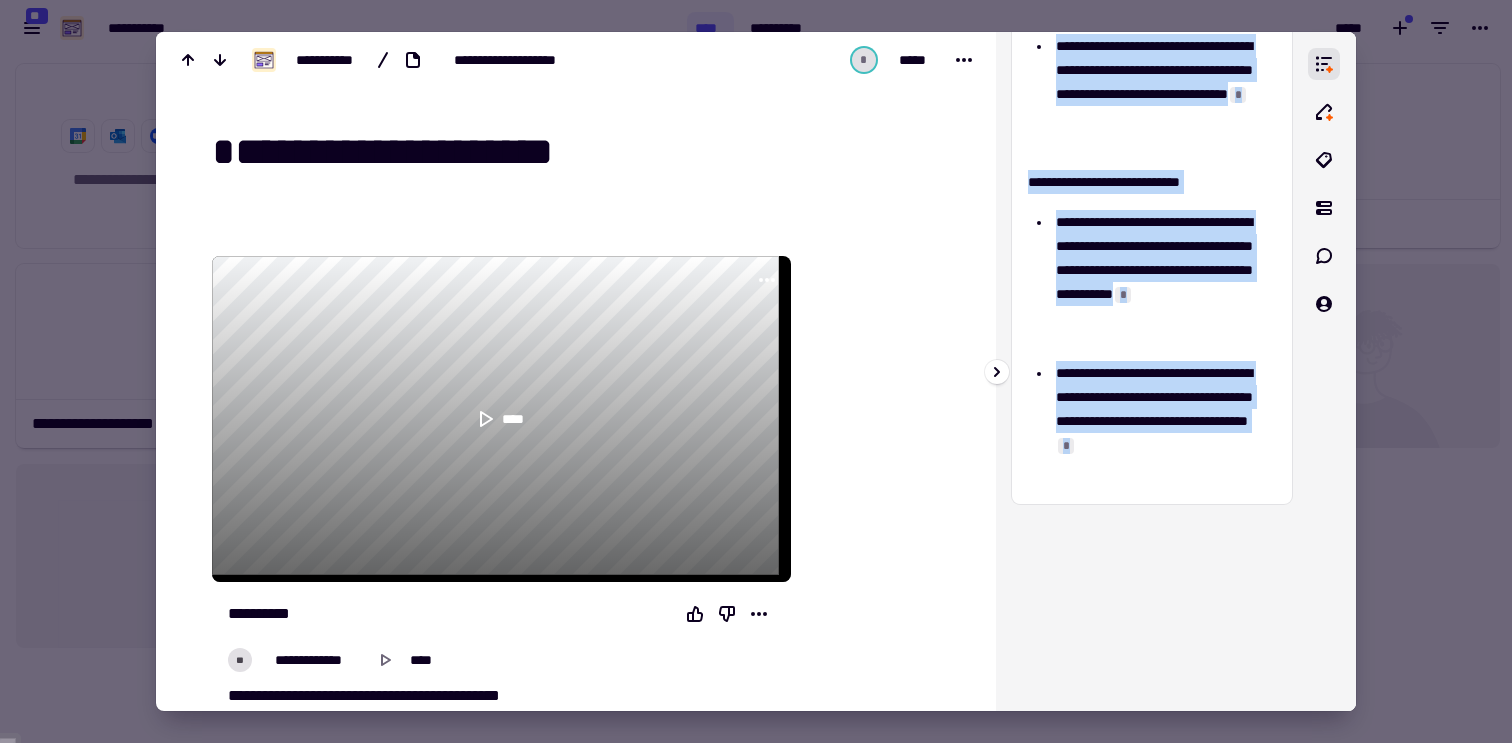 drag, startPoint x: 1024, startPoint y: 116, endPoint x: 1188, endPoint y: 478, distance: 397.41666 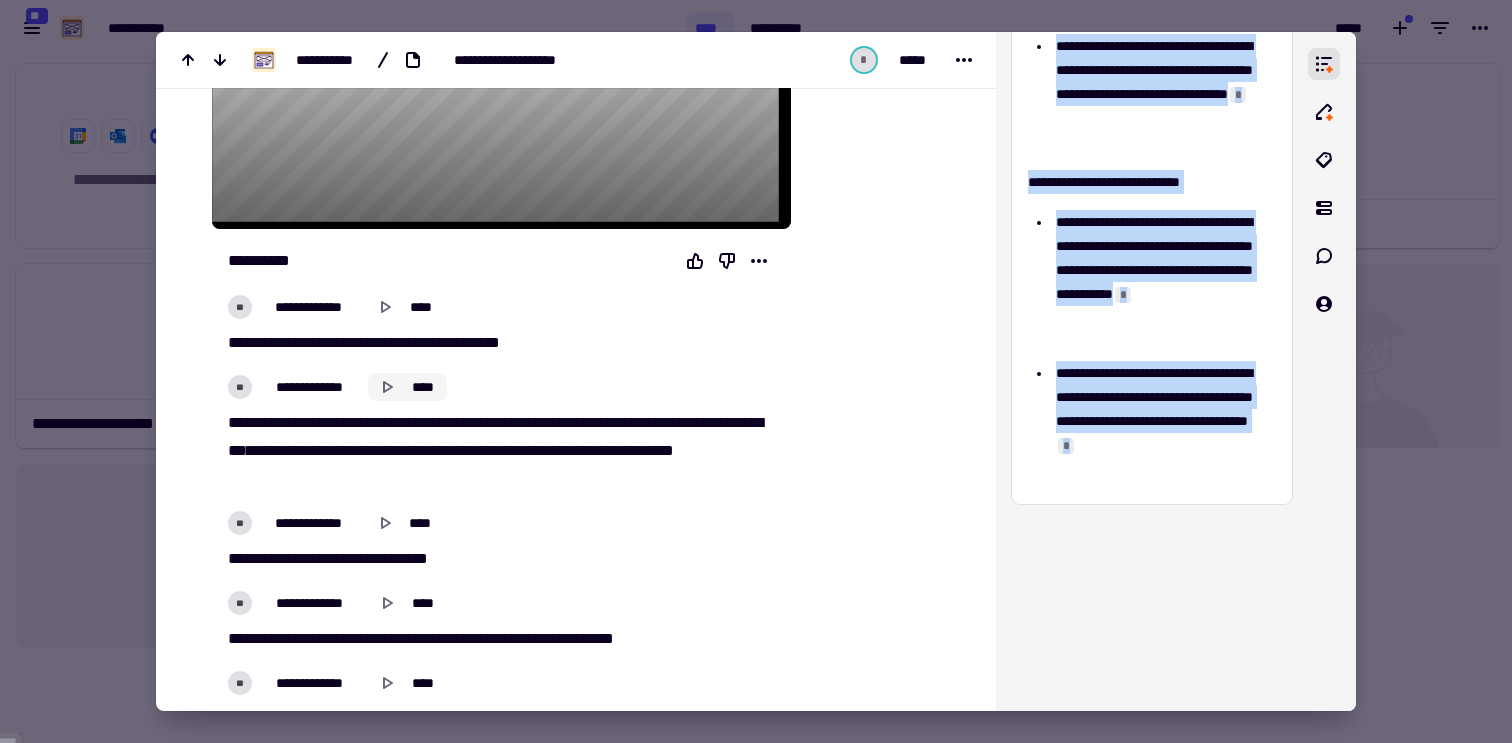 scroll, scrollTop: 360, scrollLeft: 0, axis: vertical 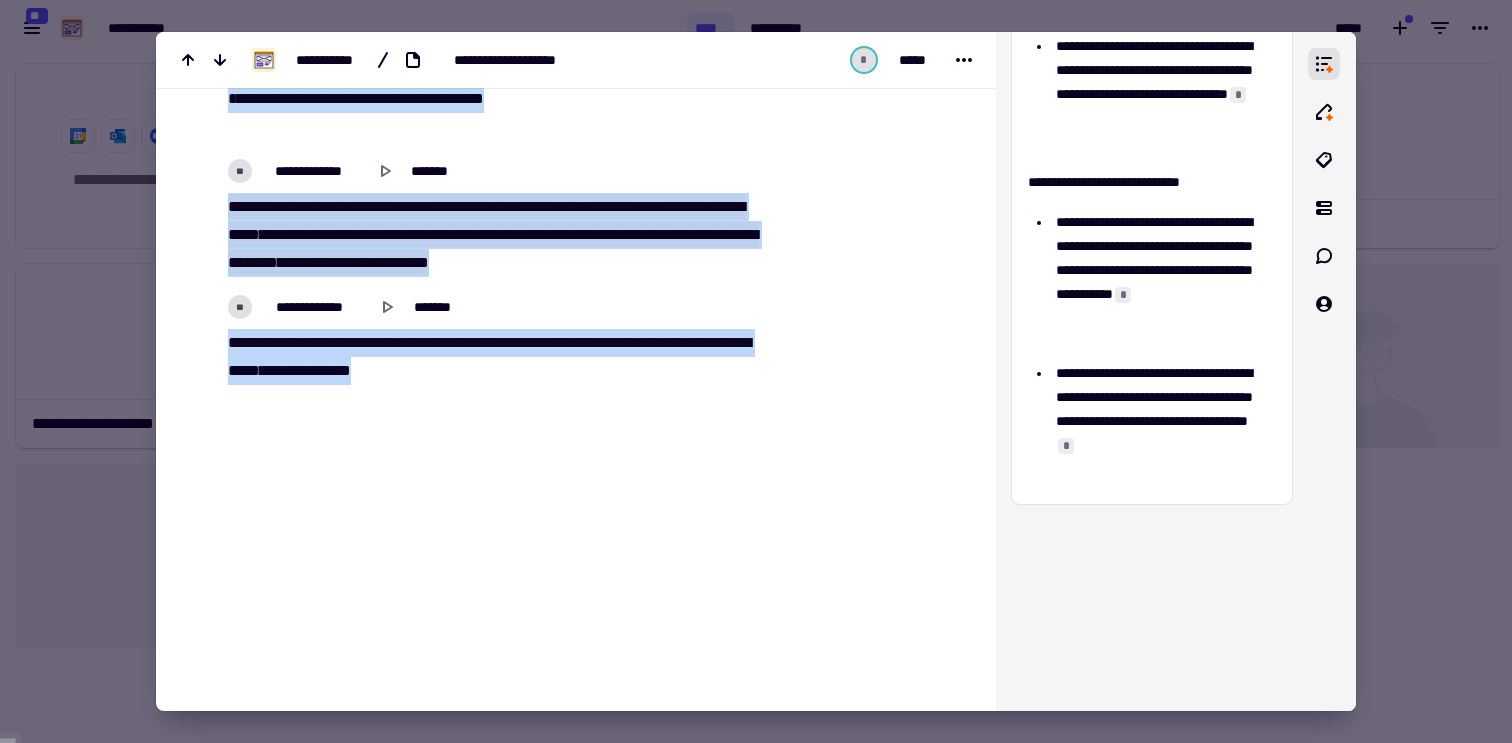 drag, startPoint x: 425, startPoint y: 420, endPoint x: 474, endPoint y: 372, distance: 68.593 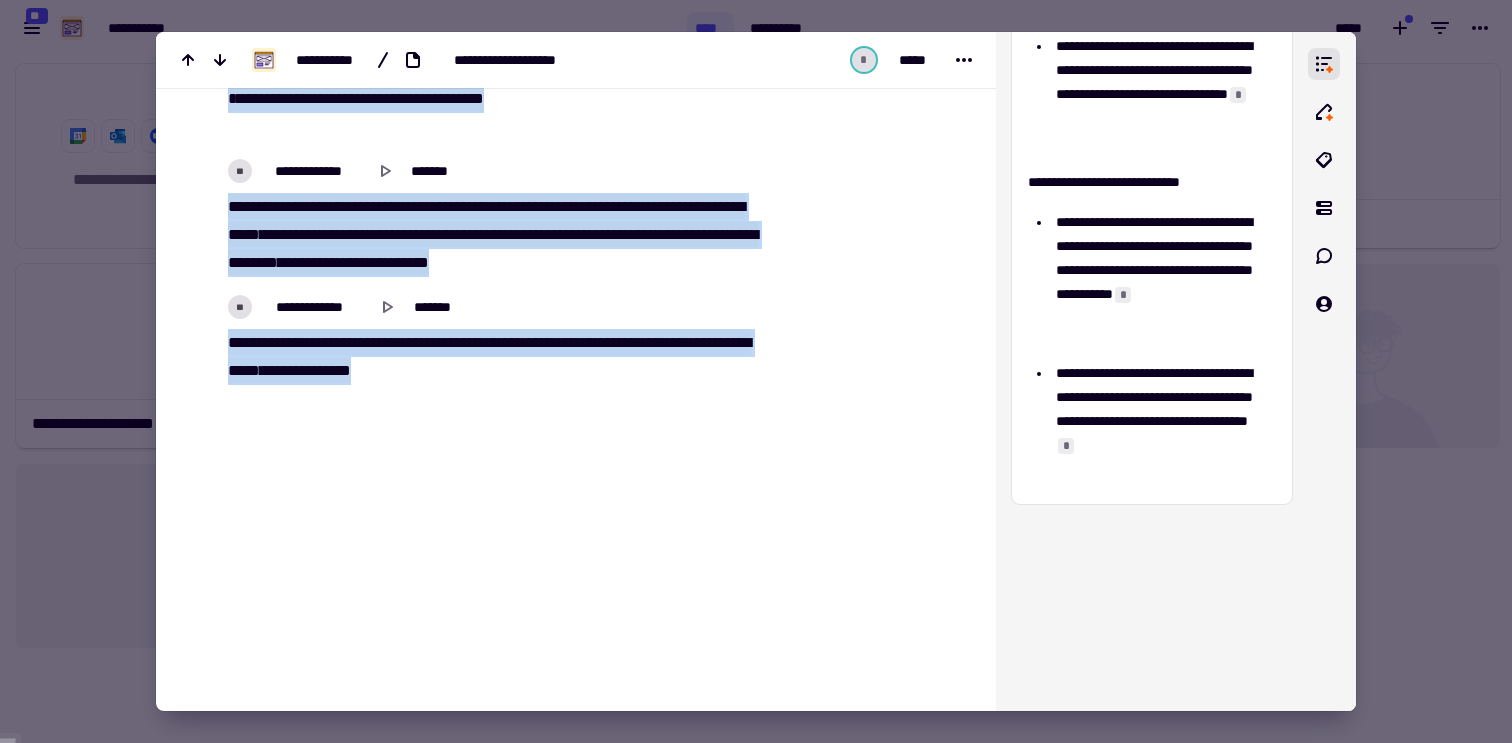 copy on "**********" 